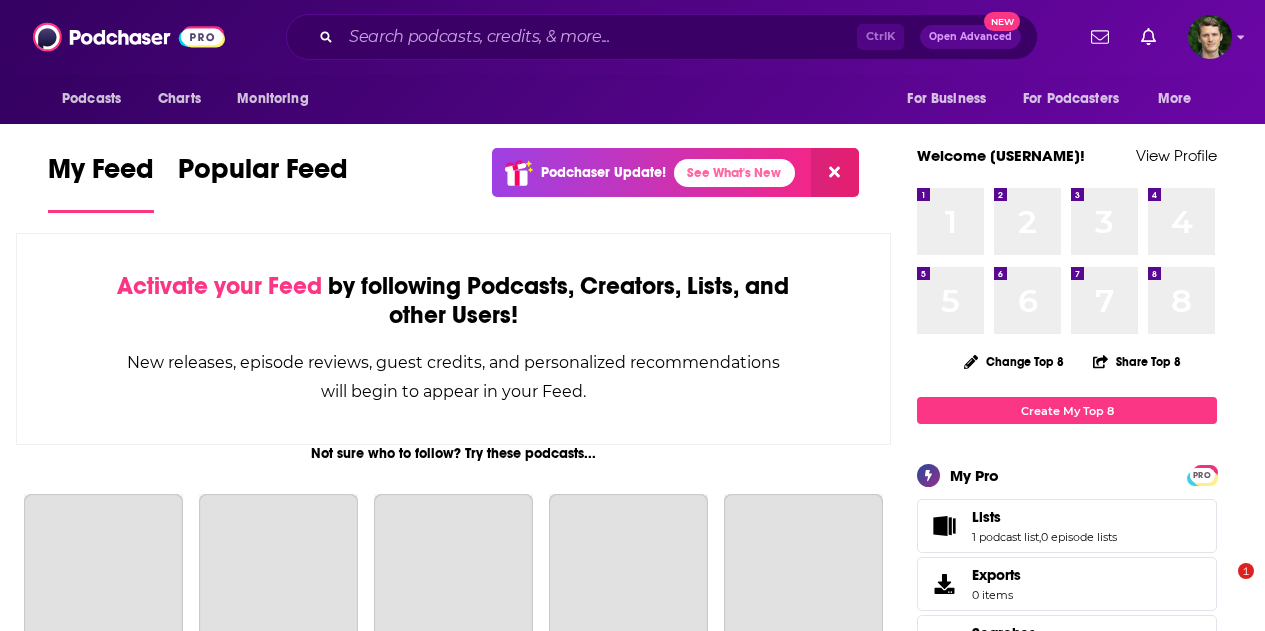 scroll, scrollTop: 0, scrollLeft: 0, axis: both 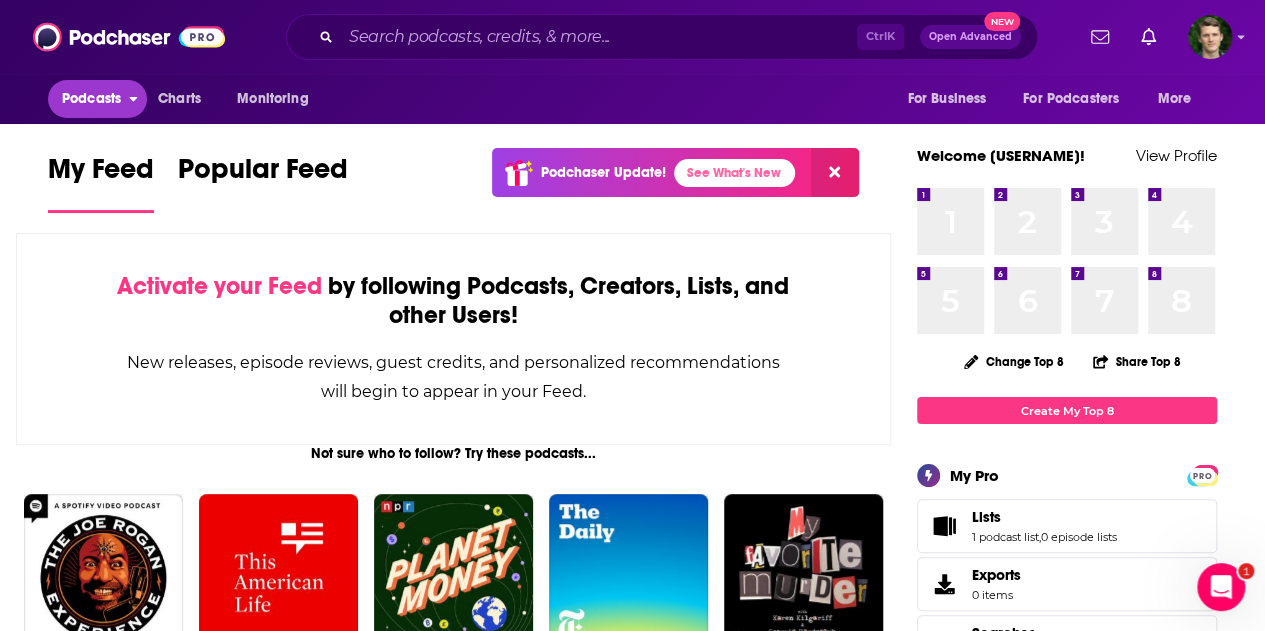 click on "Podcasts" at bounding box center (91, 99) 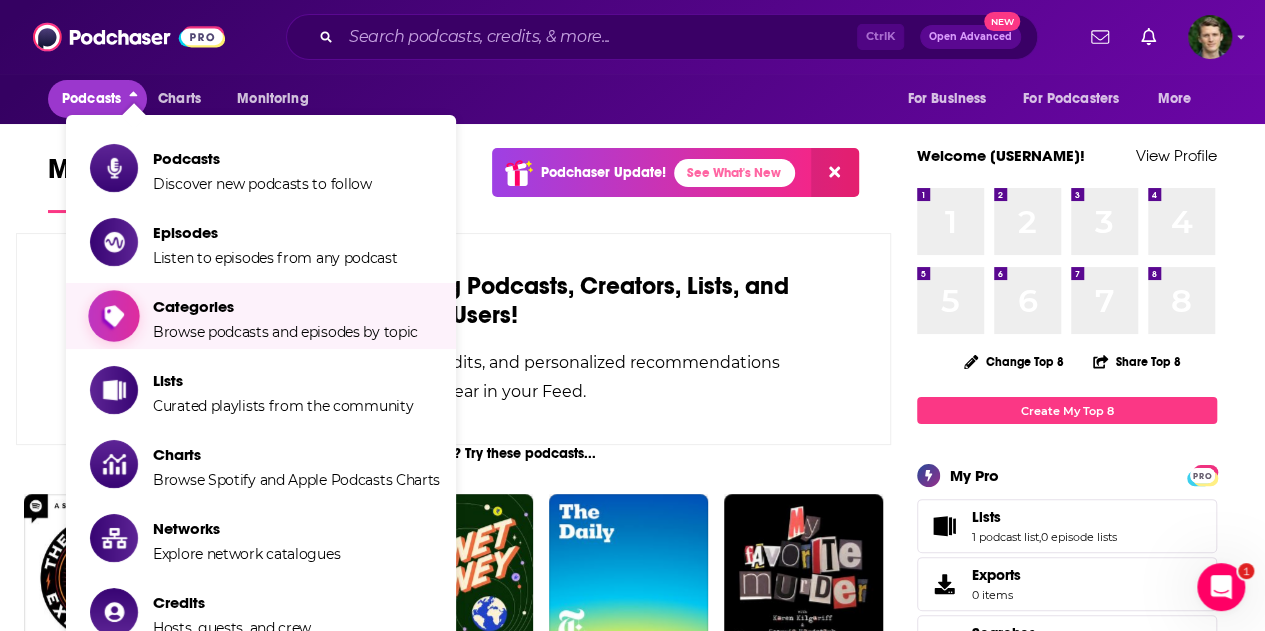 click on "Browse podcasts and episodes by topic" at bounding box center [285, 332] 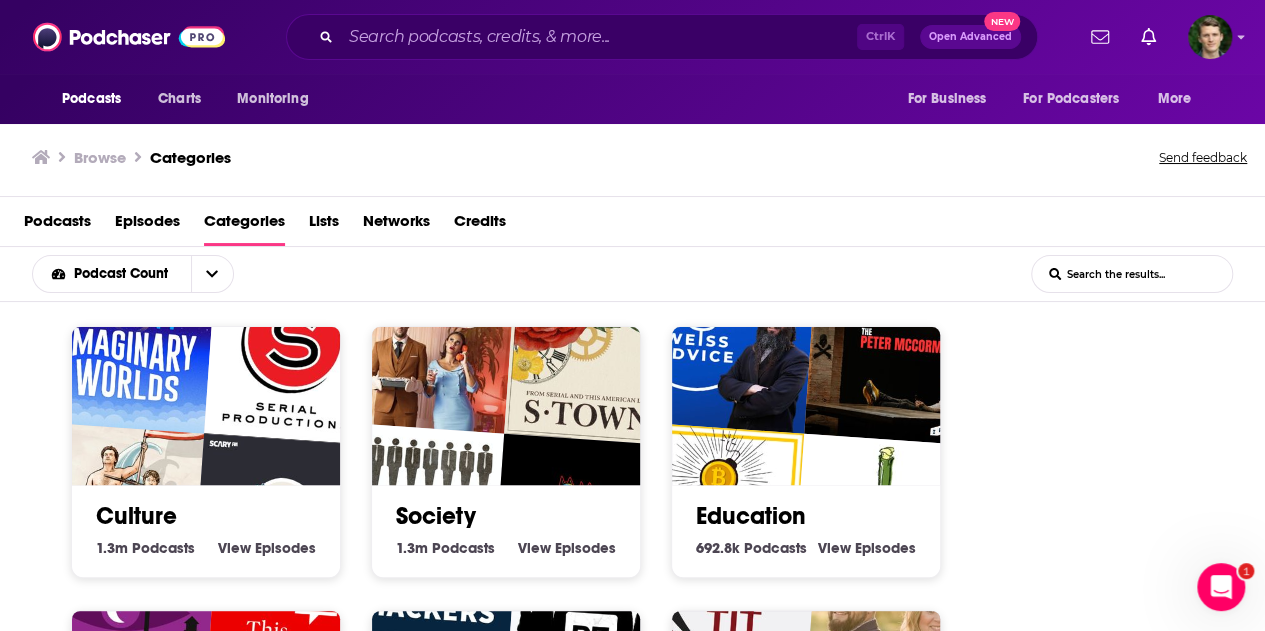 scroll, scrollTop: 1, scrollLeft: 0, axis: vertical 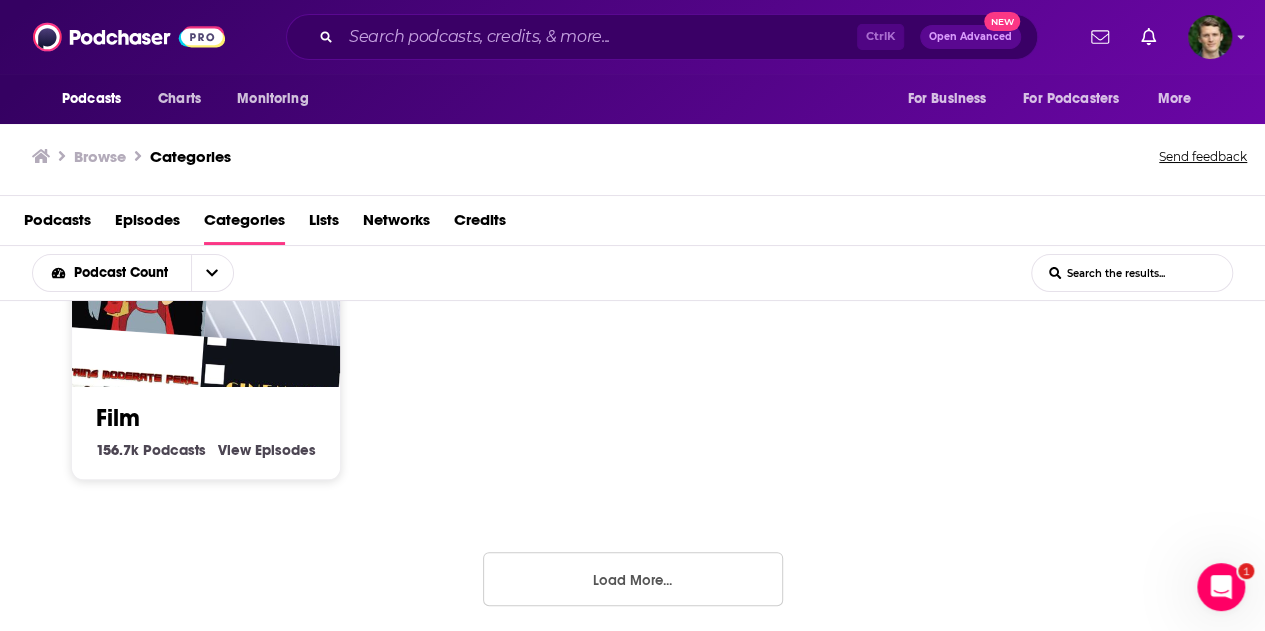 click on "Load More..." at bounding box center (633, 579) 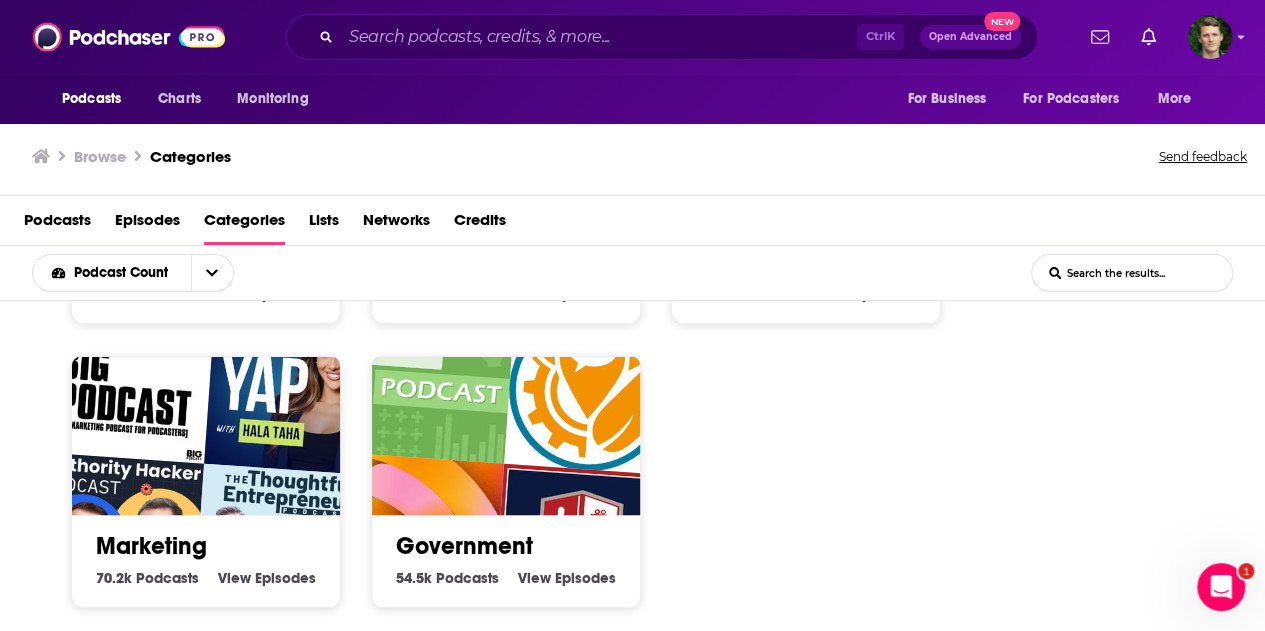 scroll, scrollTop: 2803, scrollLeft: 0, axis: vertical 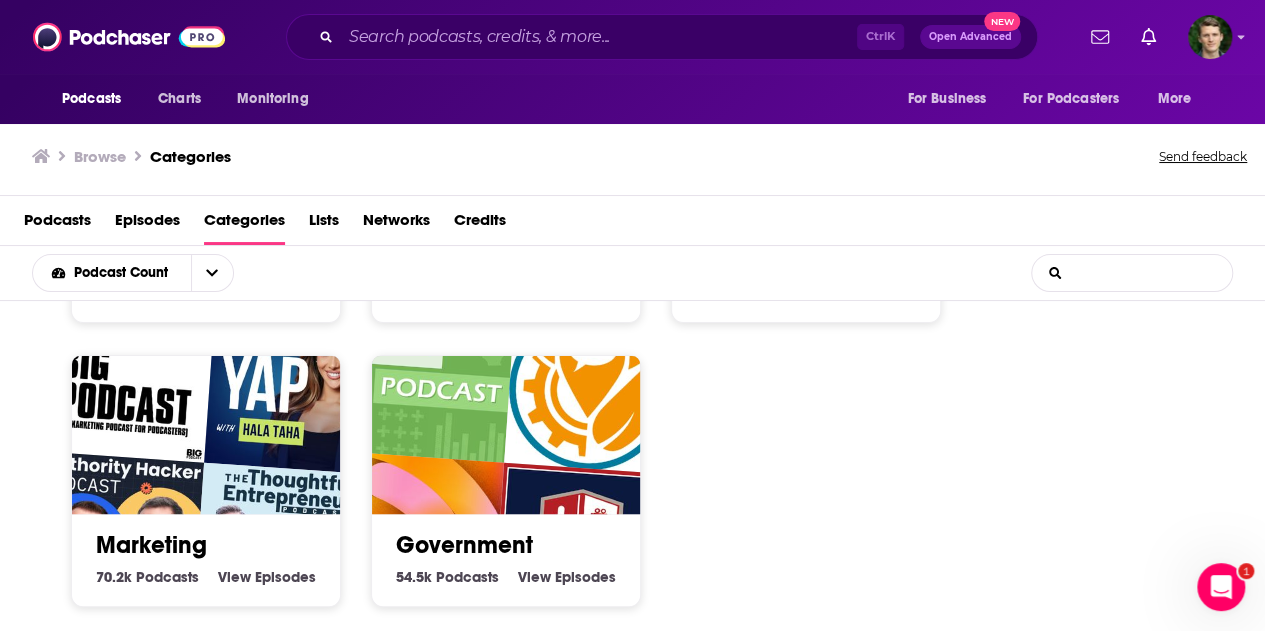 click on "List Search Input" at bounding box center (1132, 273) 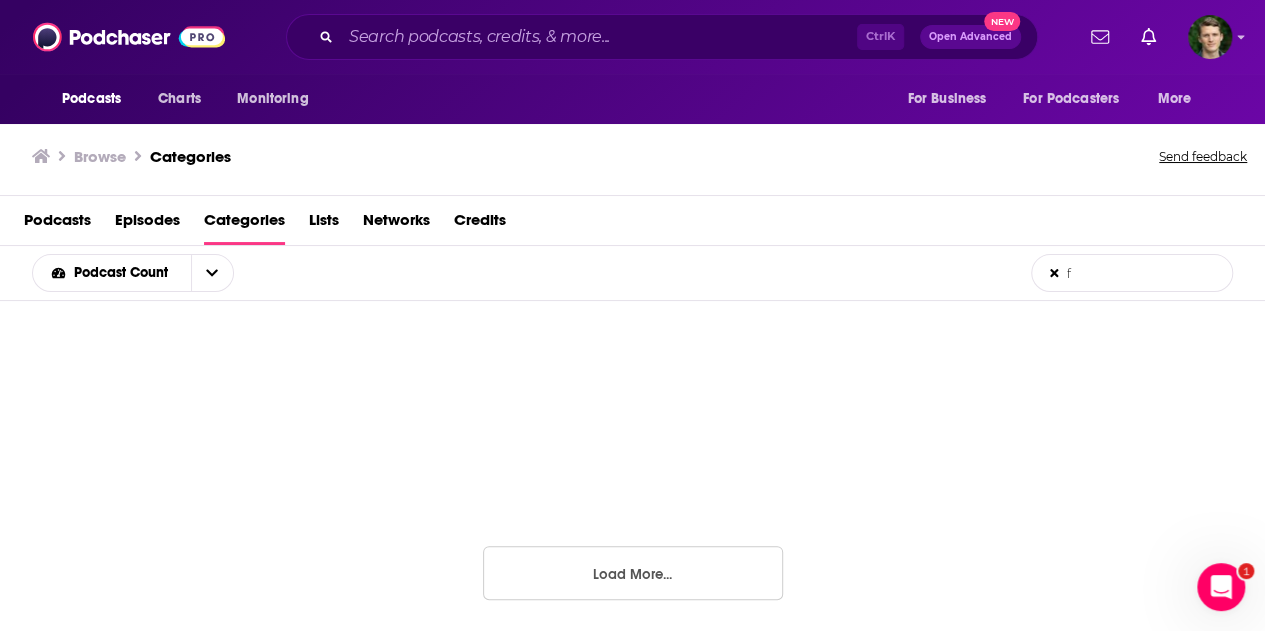 scroll, scrollTop: 650, scrollLeft: 0, axis: vertical 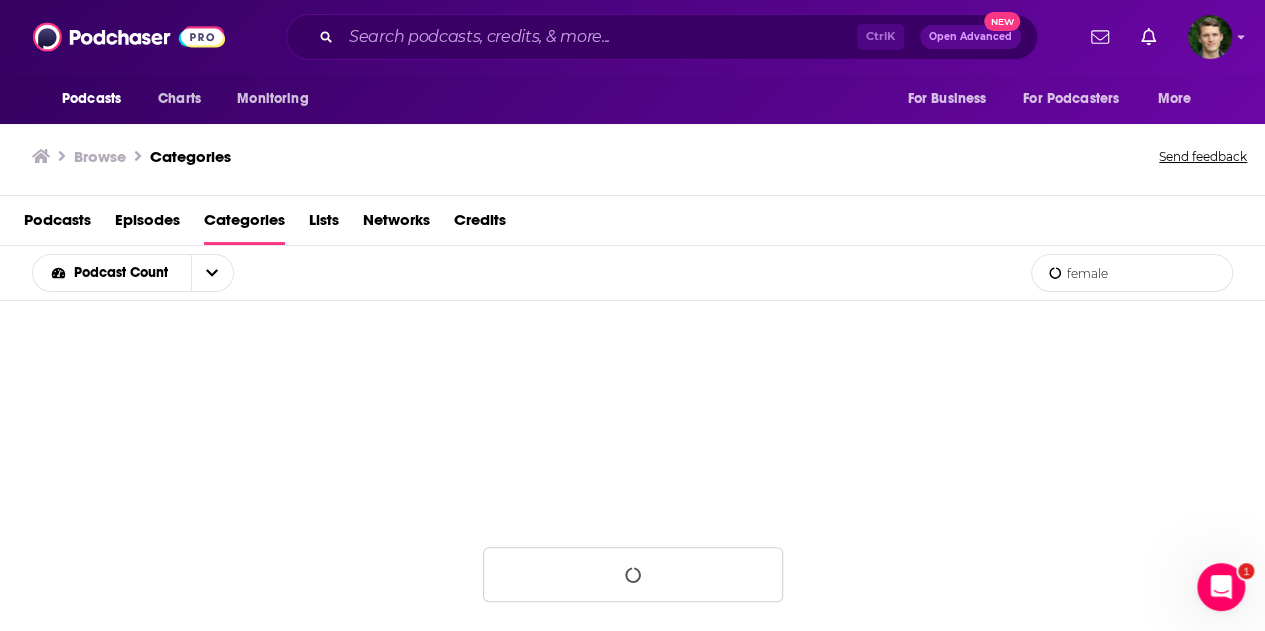 type on "female" 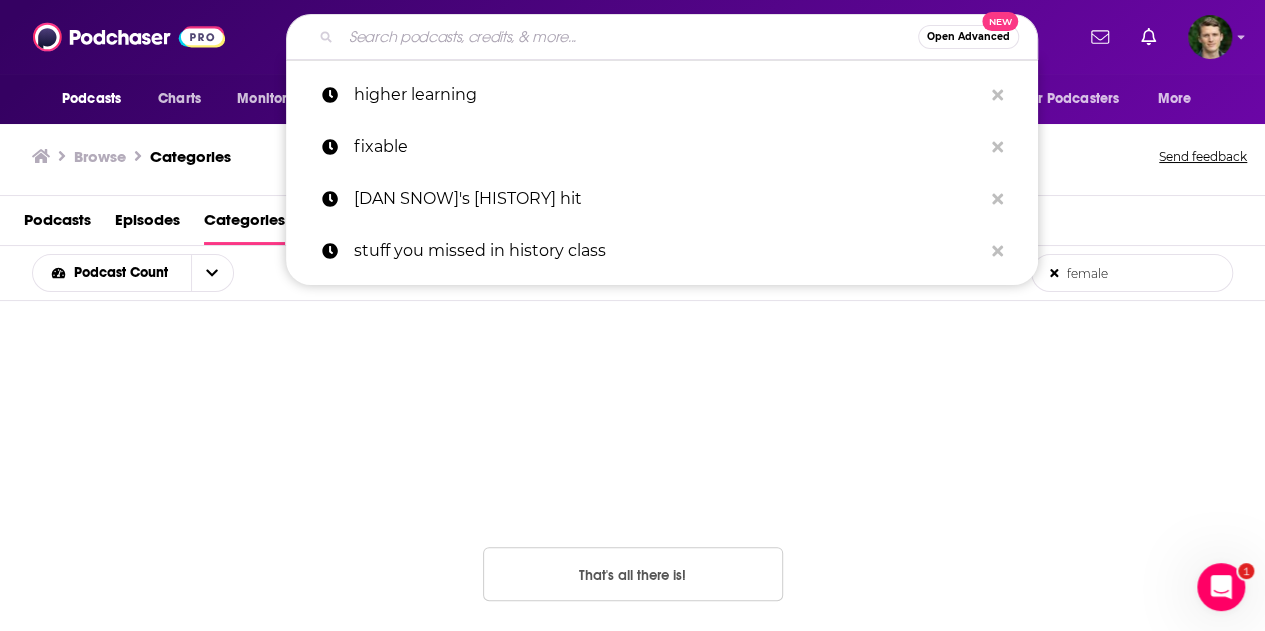 click at bounding box center (629, 37) 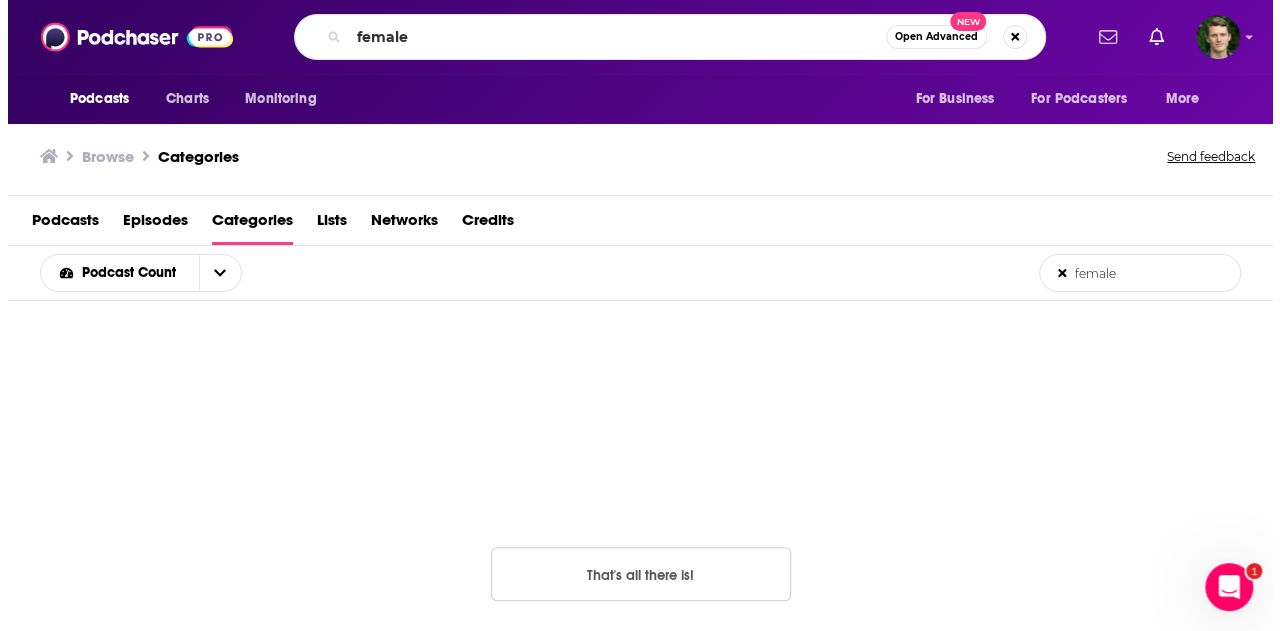 scroll, scrollTop: 0, scrollLeft: 0, axis: both 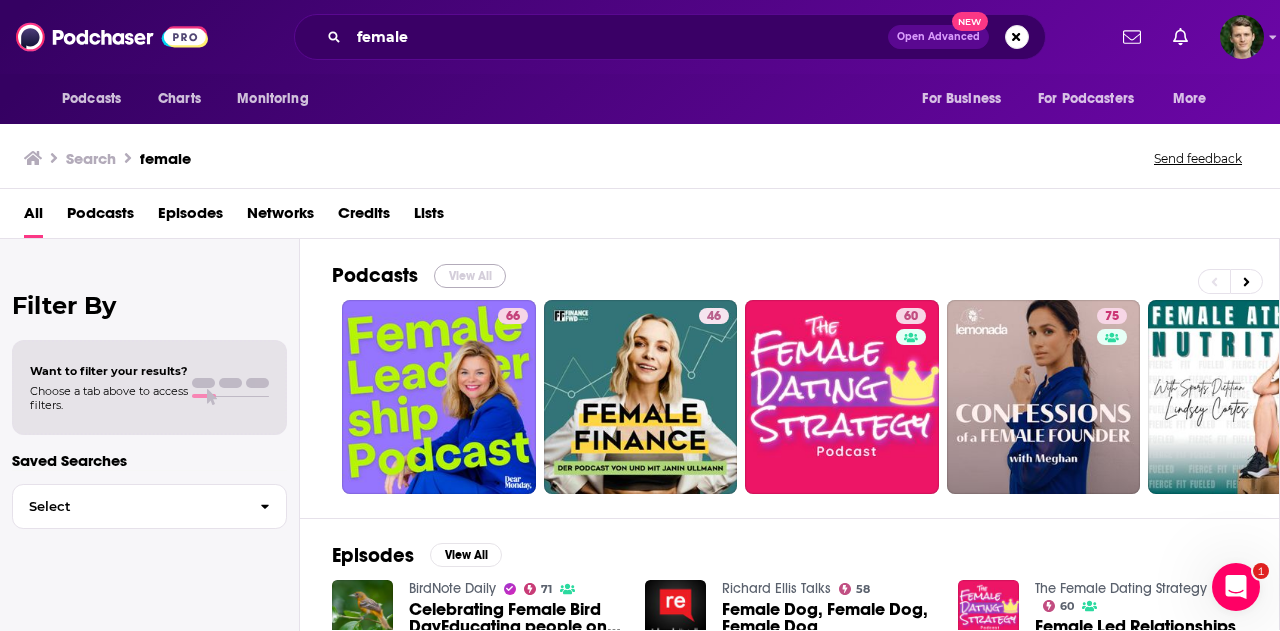 click on "View All" at bounding box center (470, 276) 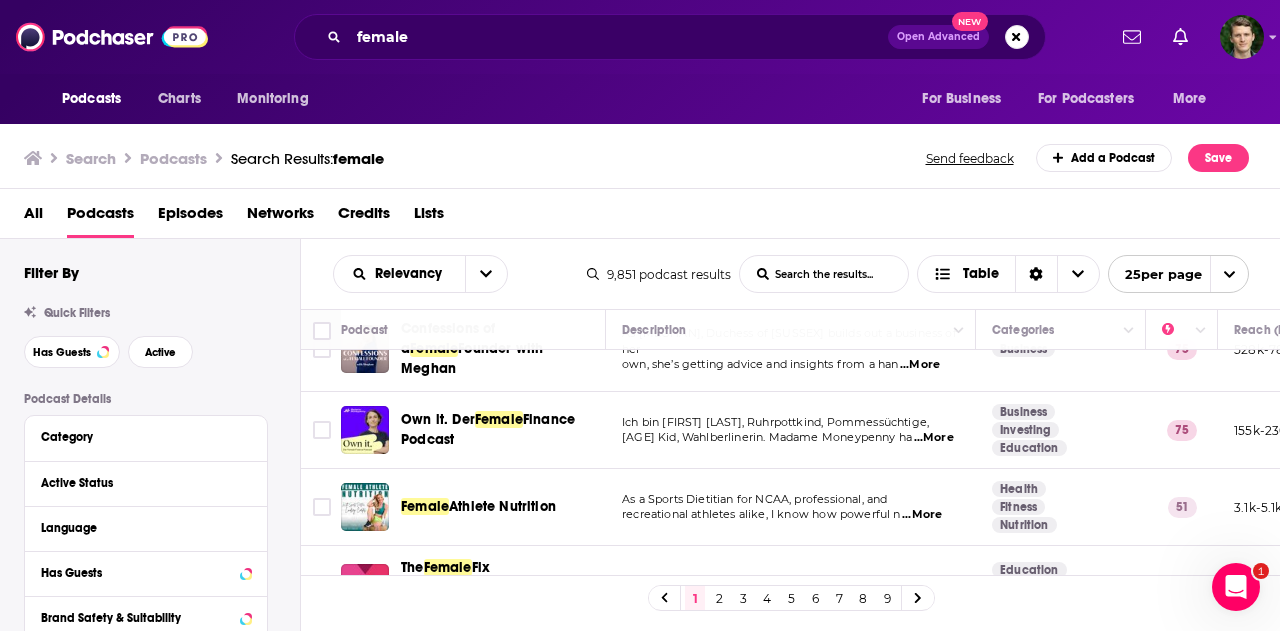 scroll, scrollTop: 0, scrollLeft: 0, axis: both 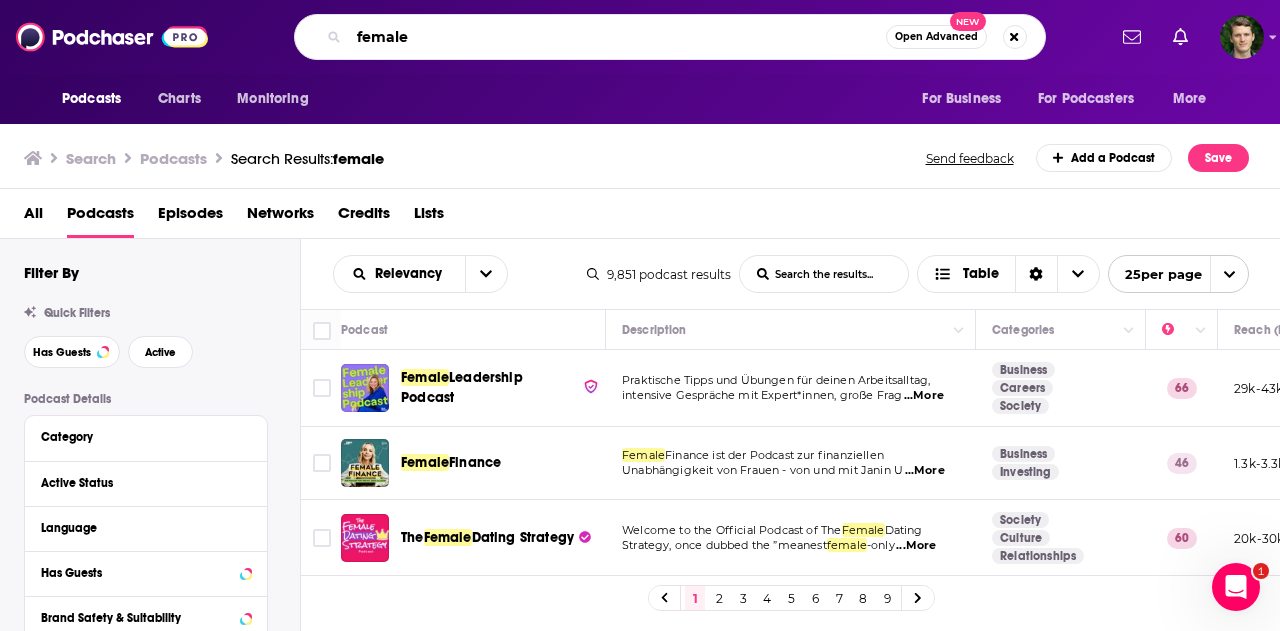 drag, startPoint x: 442, startPoint y: 32, endPoint x: 222, endPoint y: 37, distance: 220.05681 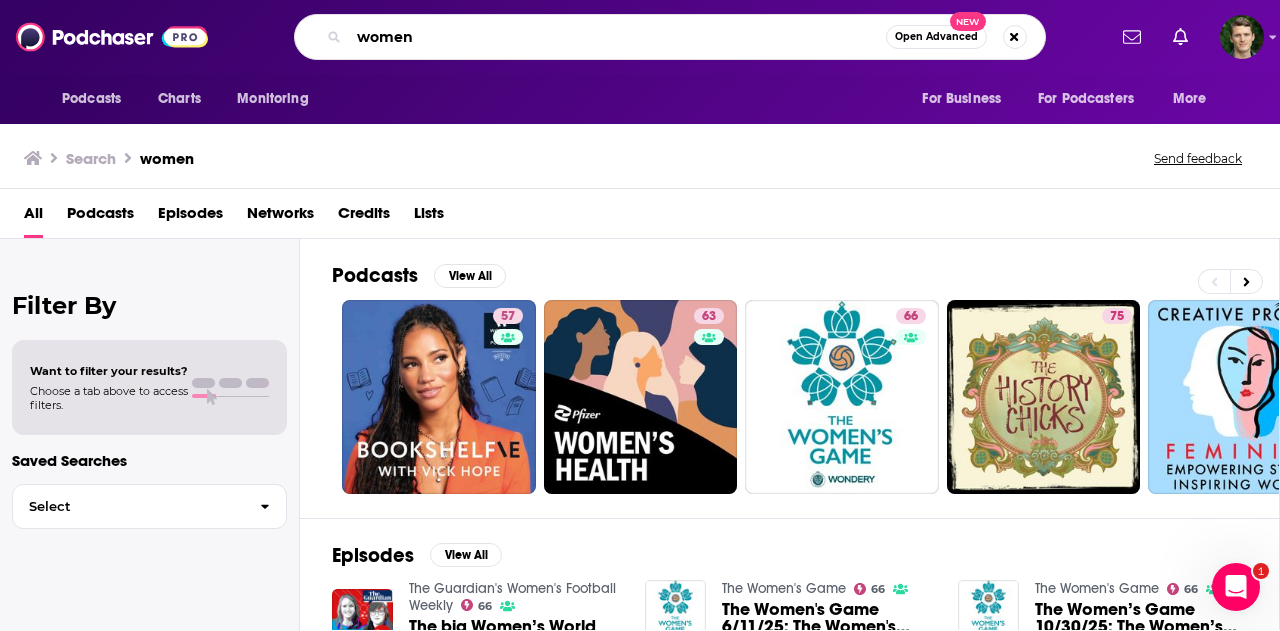 click on "women" at bounding box center (617, 37) 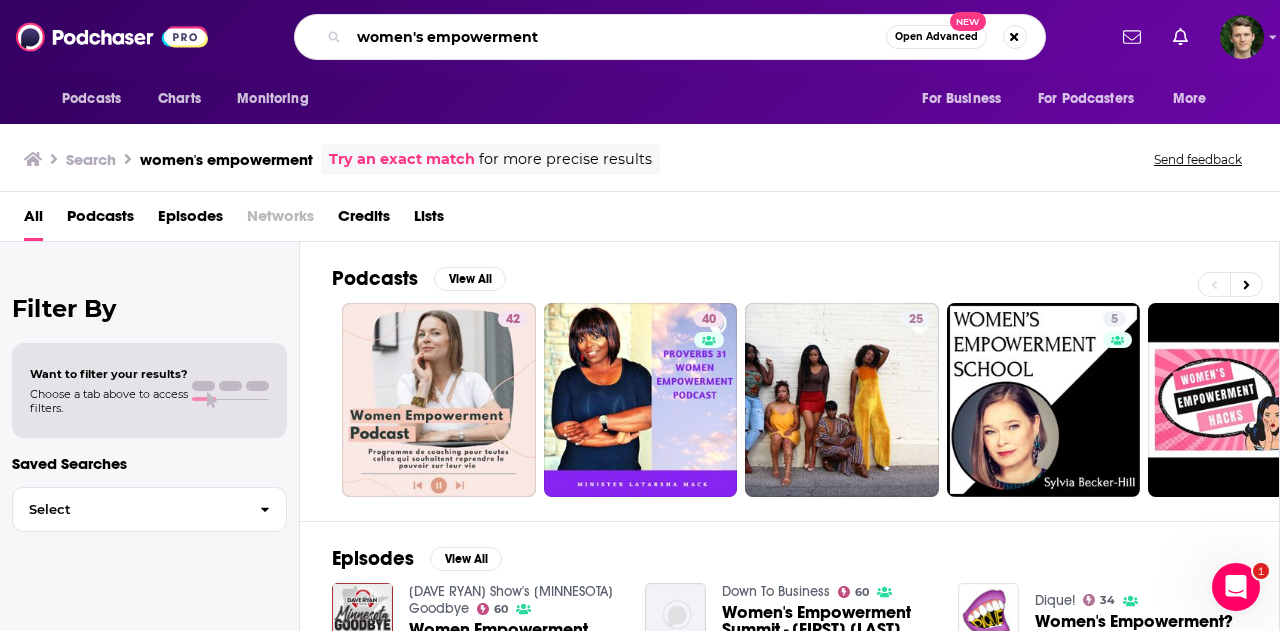 drag, startPoint x: 570, startPoint y: 42, endPoint x: 292, endPoint y: 24, distance: 278.58212 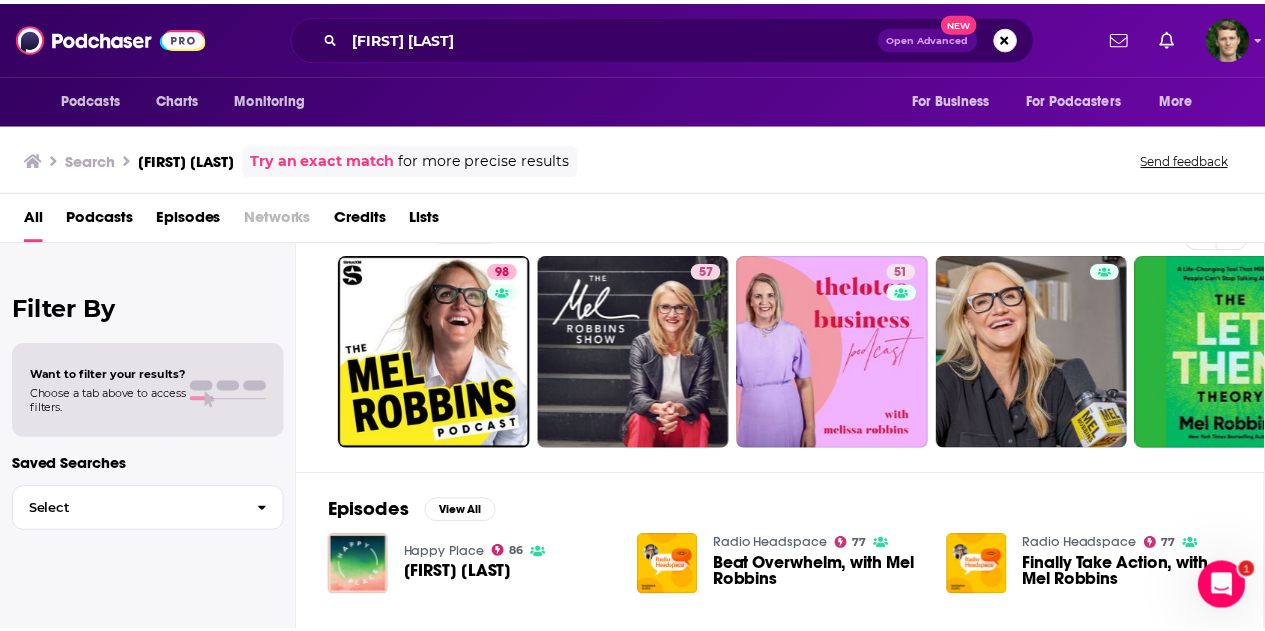 scroll, scrollTop: 45, scrollLeft: 0, axis: vertical 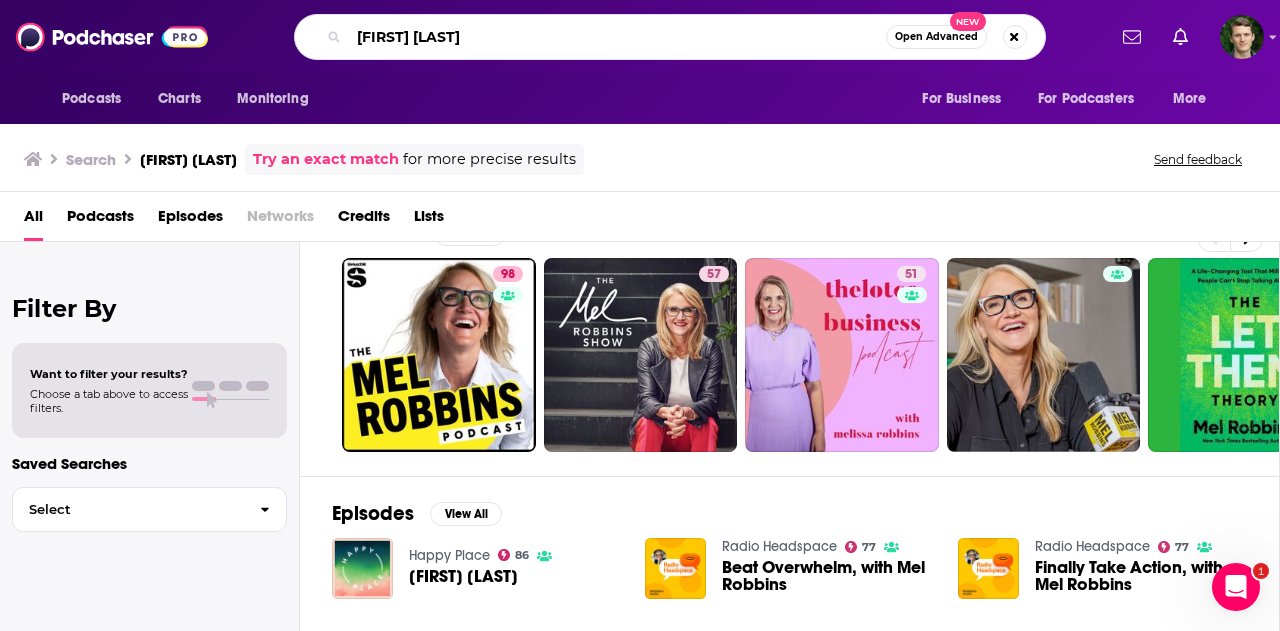 drag, startPoint x: 502, startPoint y: 32, endPoint x: 268, endPoint y: 41, distance: 234.17302 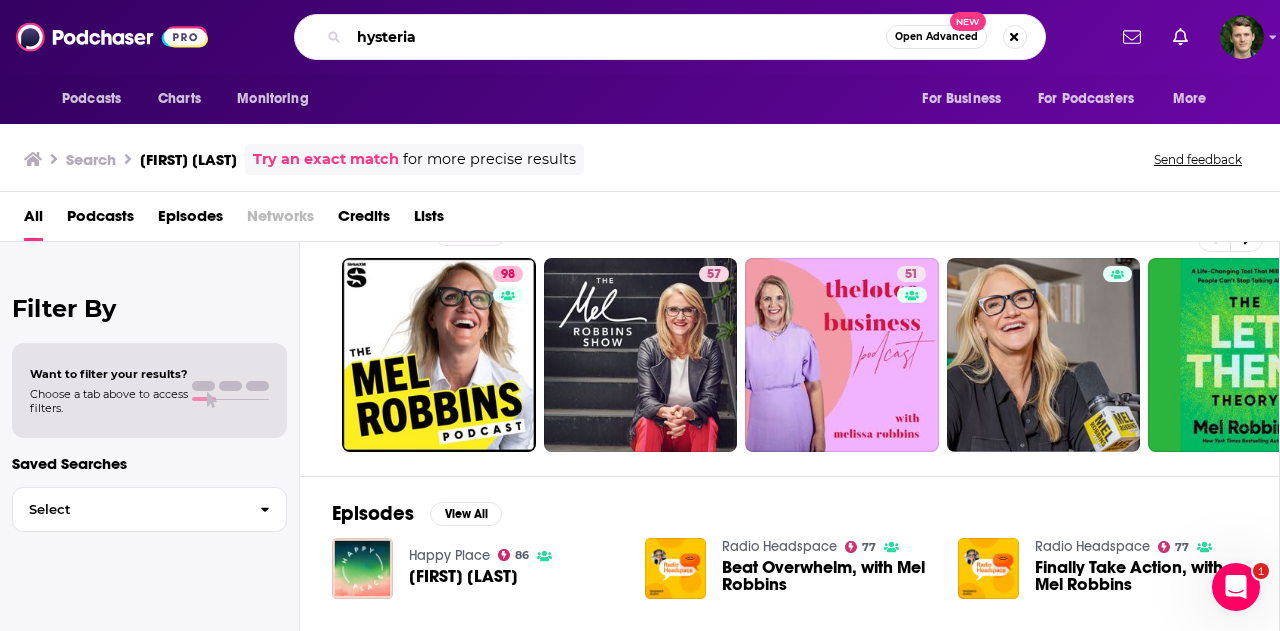 type on "hysteria" 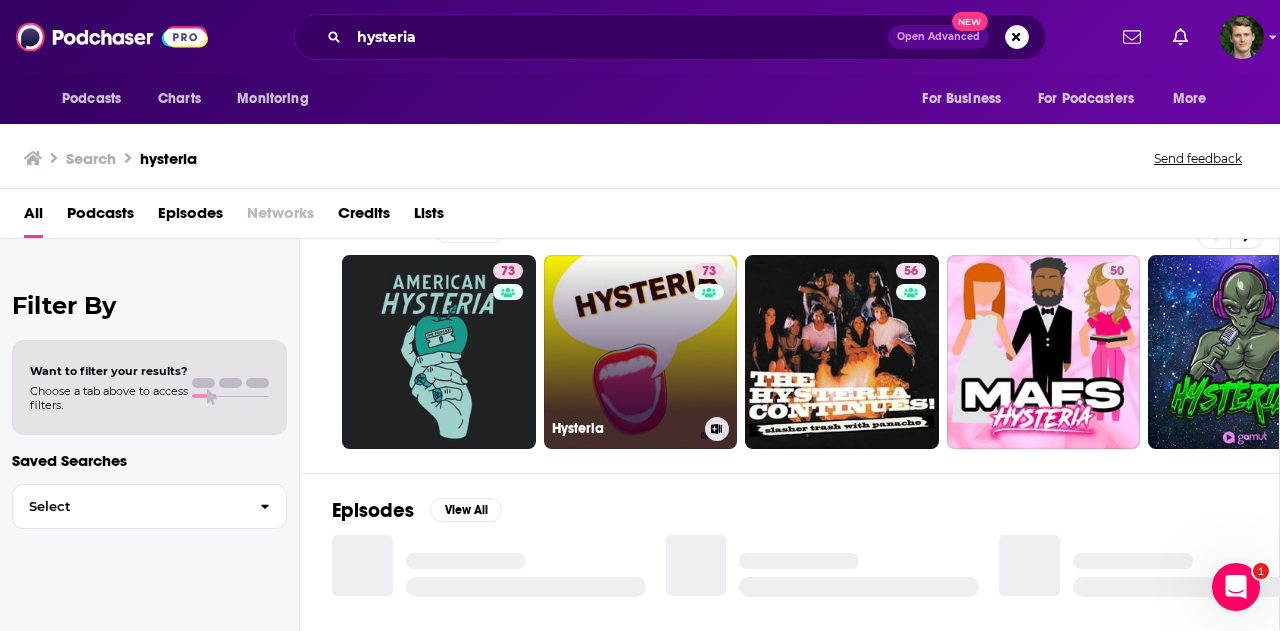 click on "73 Hysteria" at bounding box center (641, 352) 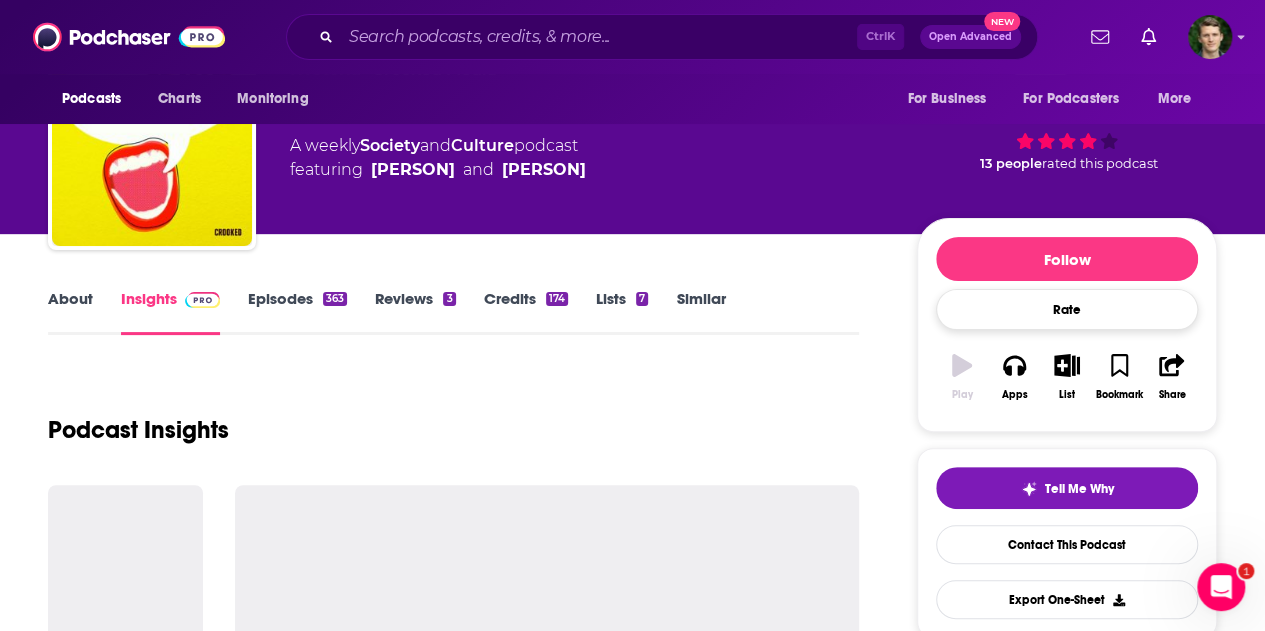 scroll, scrollTop: 94, scrollLeft: 0, axis: vertical 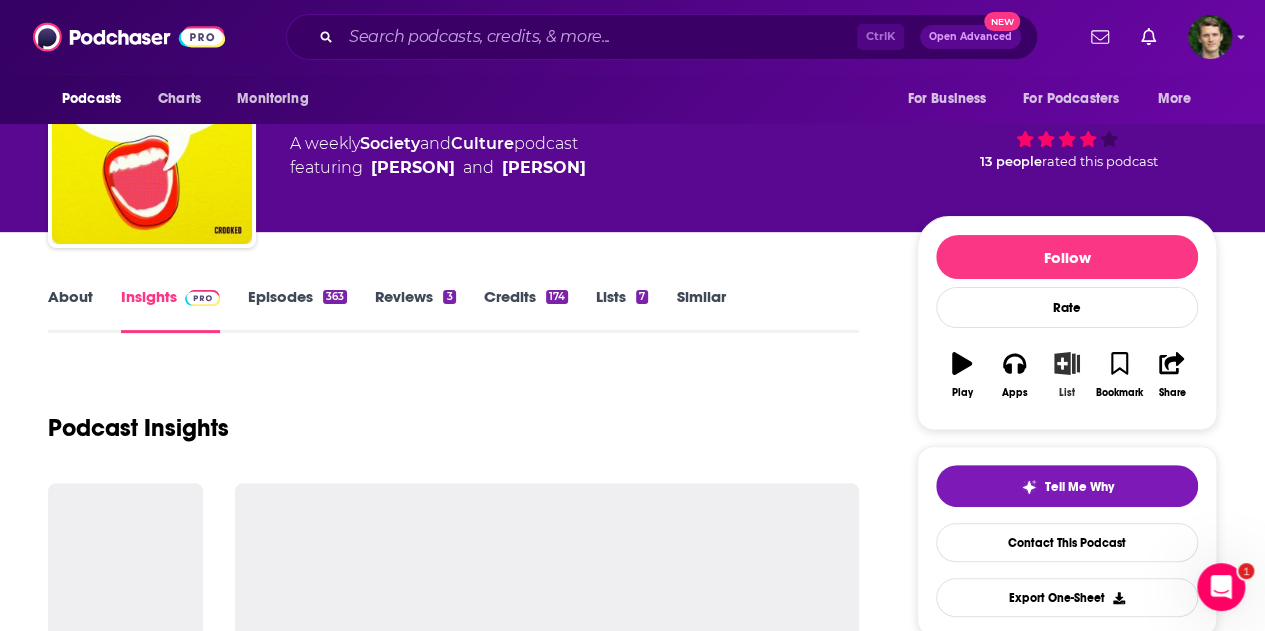click 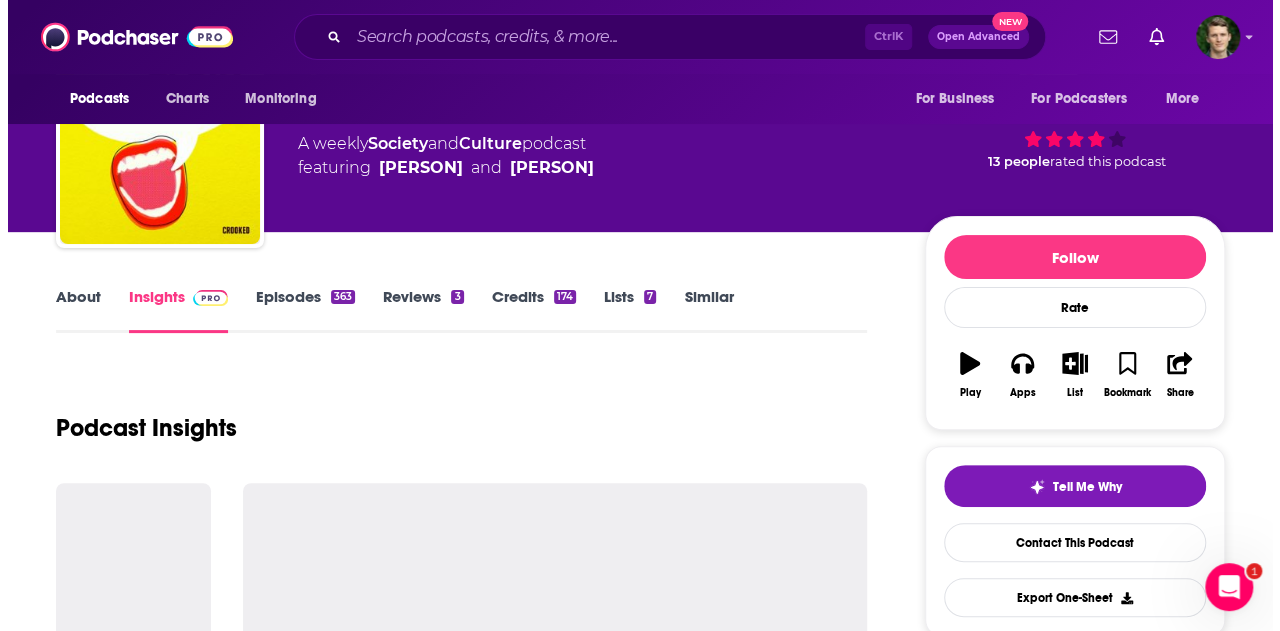 scroll, scrollTop: 0, scrollLeft: 0, axis: both 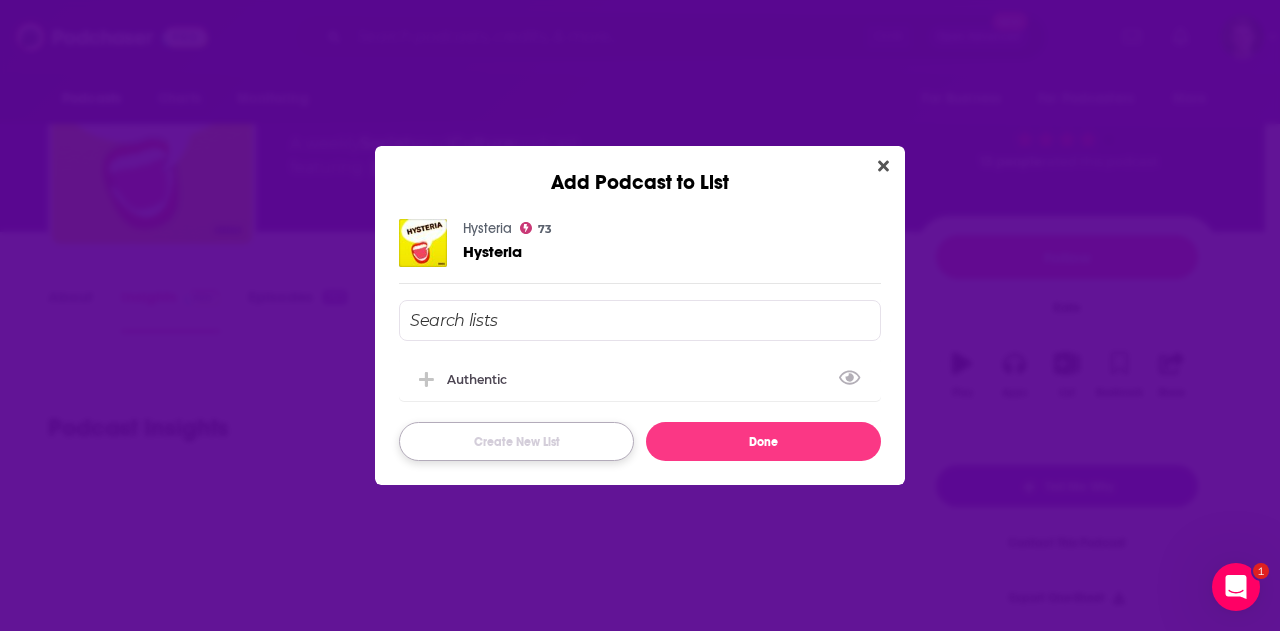 click on "Create New List" at bounding box center (516, 441) 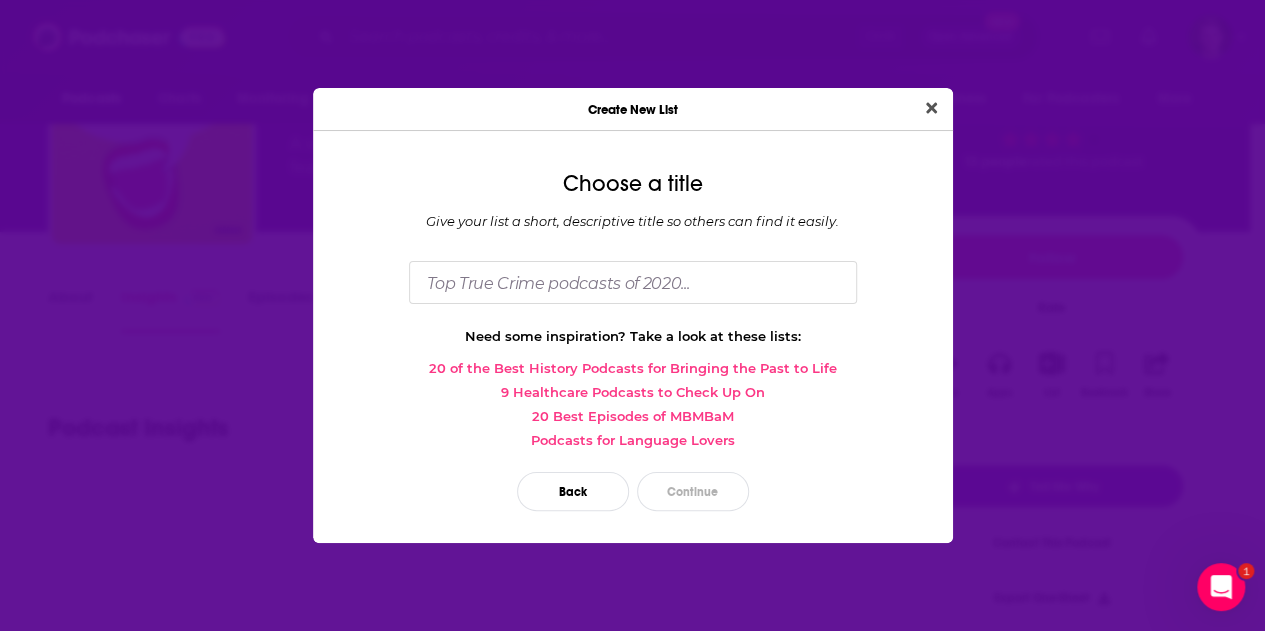 scroll, scrollTop: 0, scrollLeft: 0, axis: both 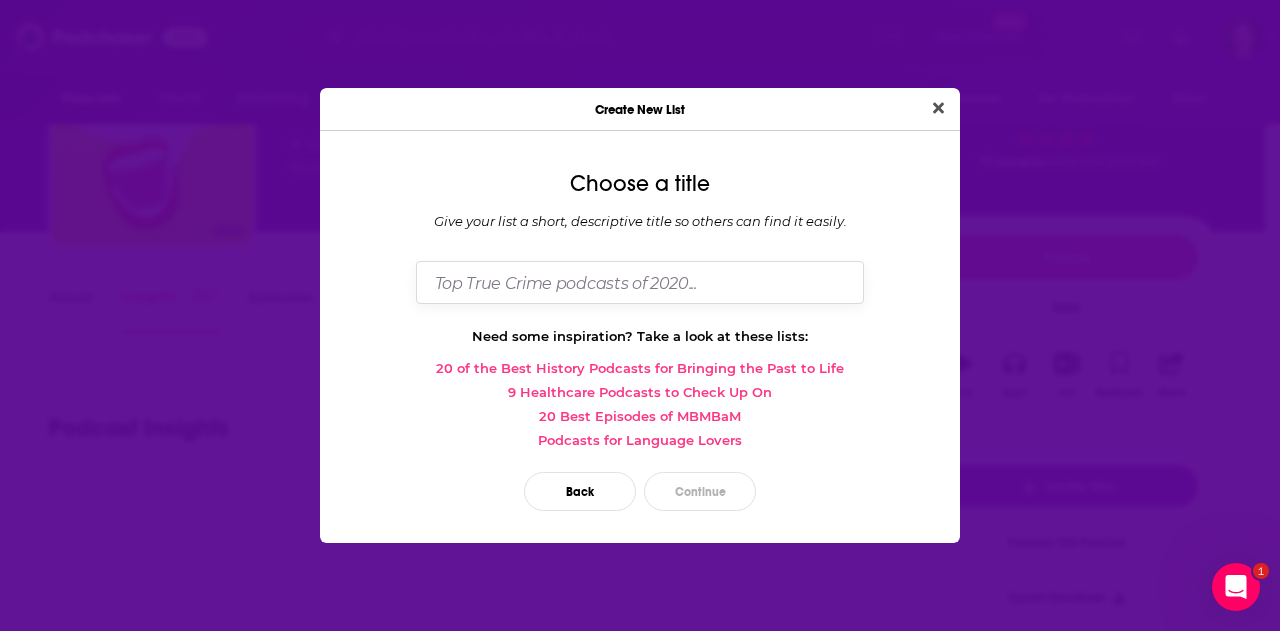 click at bounding box center (640, 282) 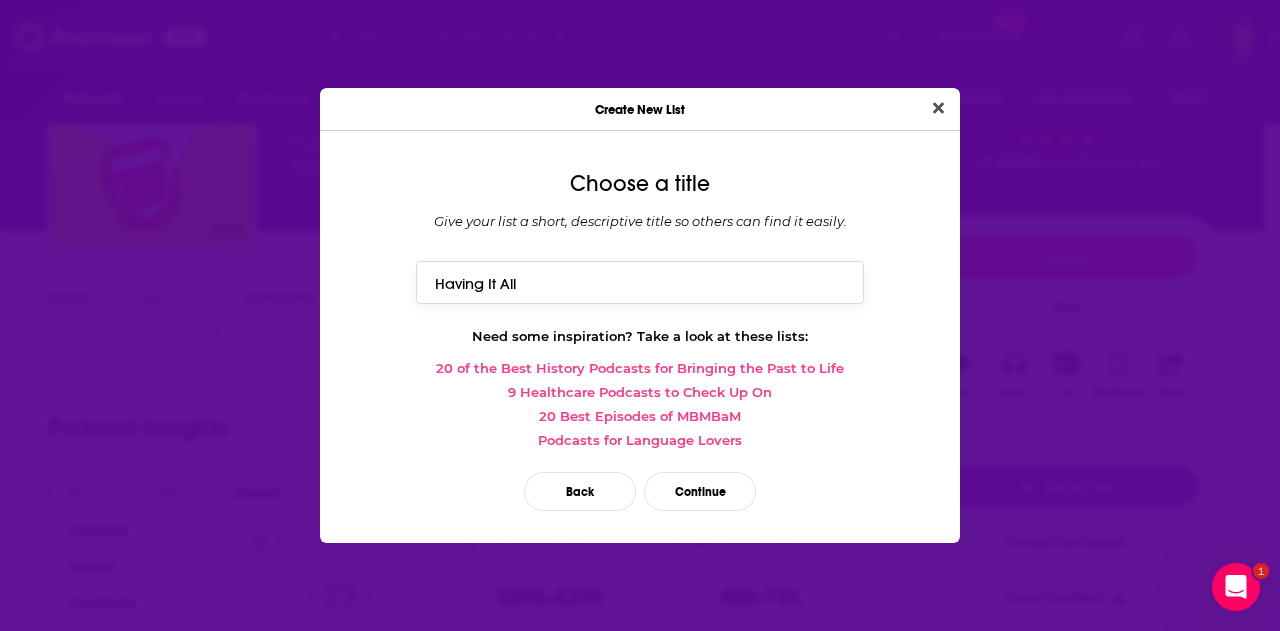 type on "Having It All" 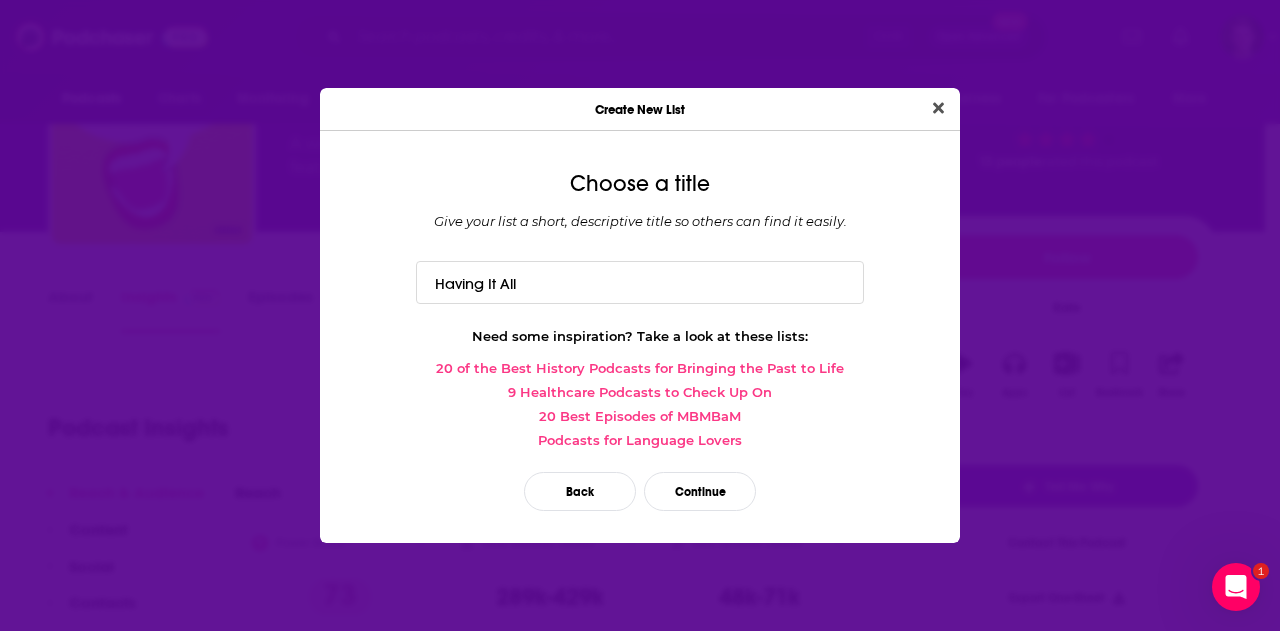 click on "Back Continue" at bounding box center (640, 491) 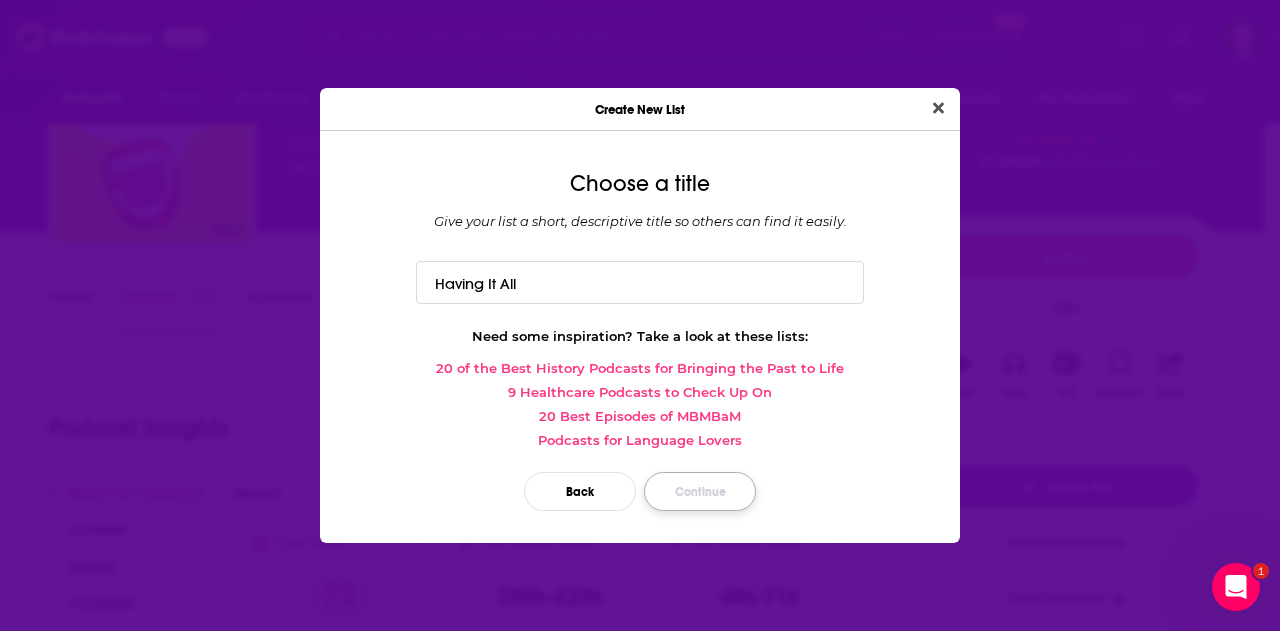 click on "Continue" at bounding box center (700, 491) 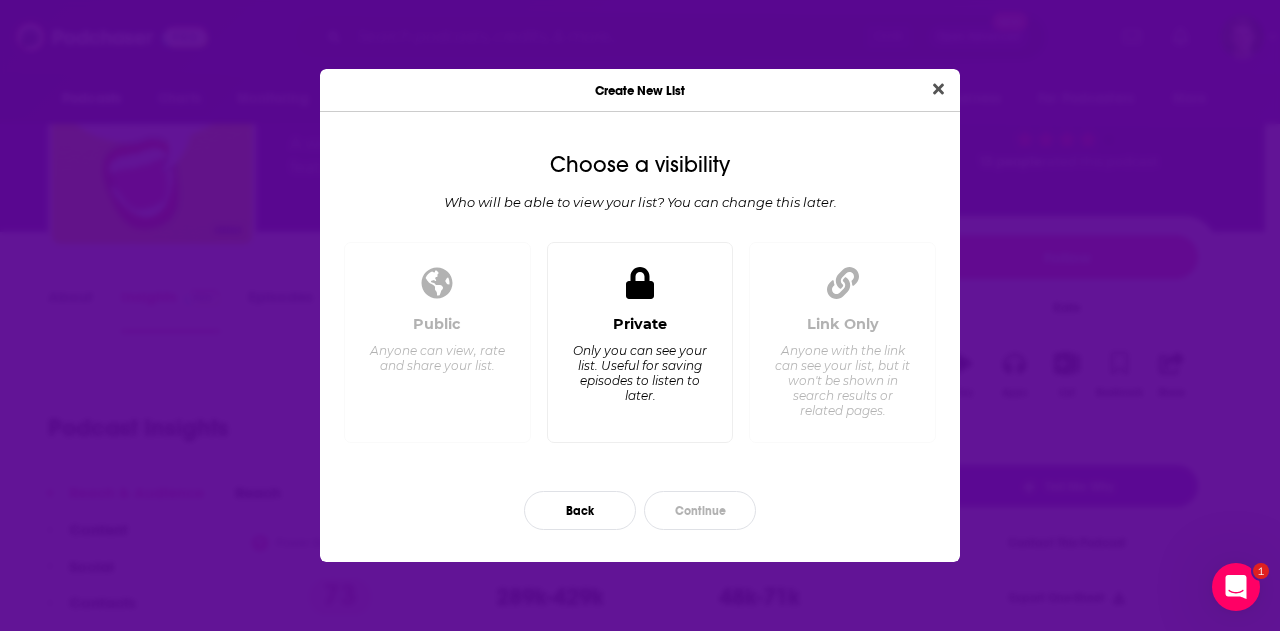 click on "Only you can see your list. Useful for saving episodes to listen to later." at bounding box center (639, 373) 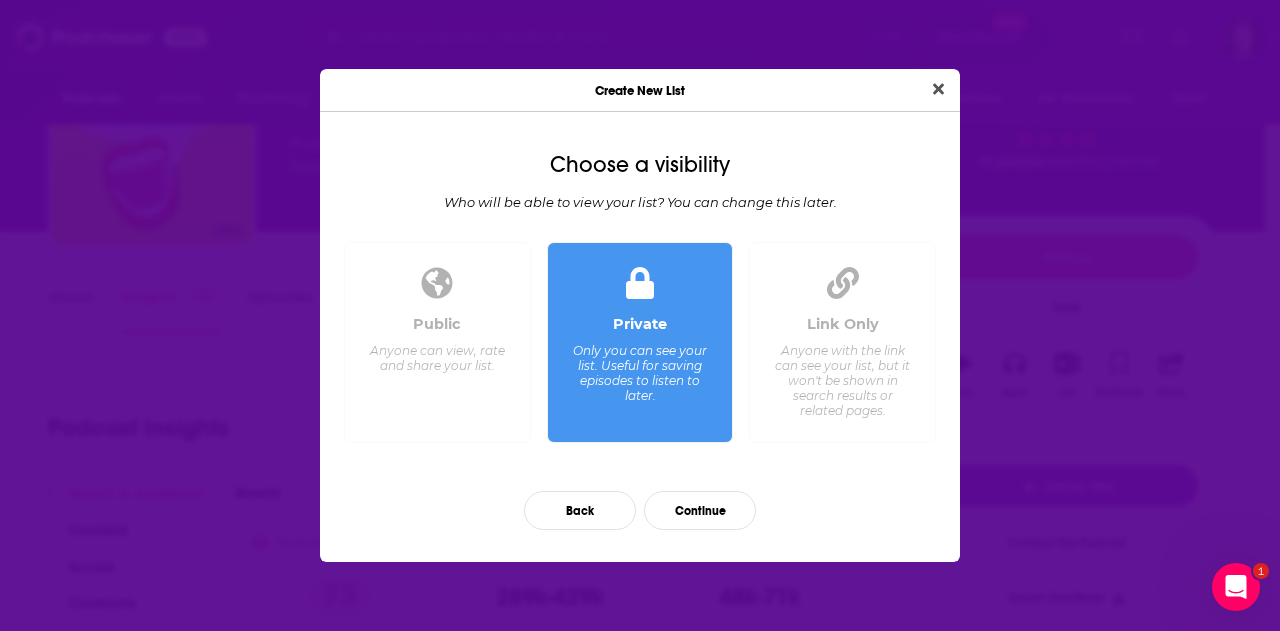 click on "Anyone with the link can see your list, but it won't be shown in search results or related pages." at bounding box center (842, 380) 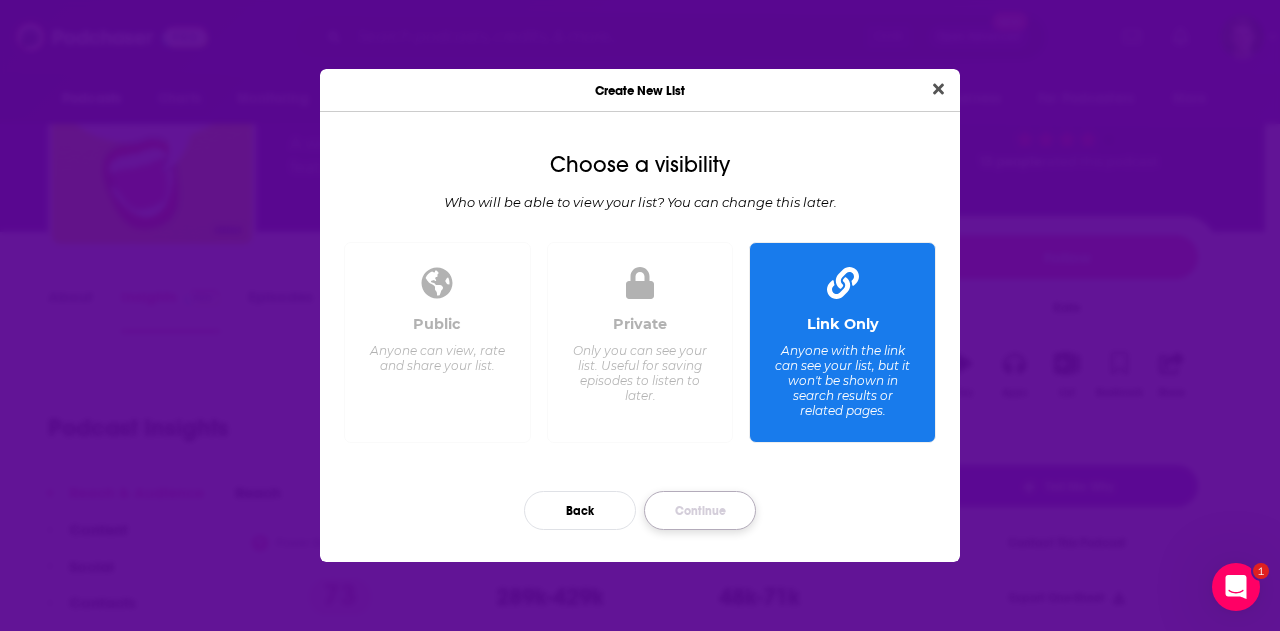 click on "Continue" at bounding box center [700, 510] 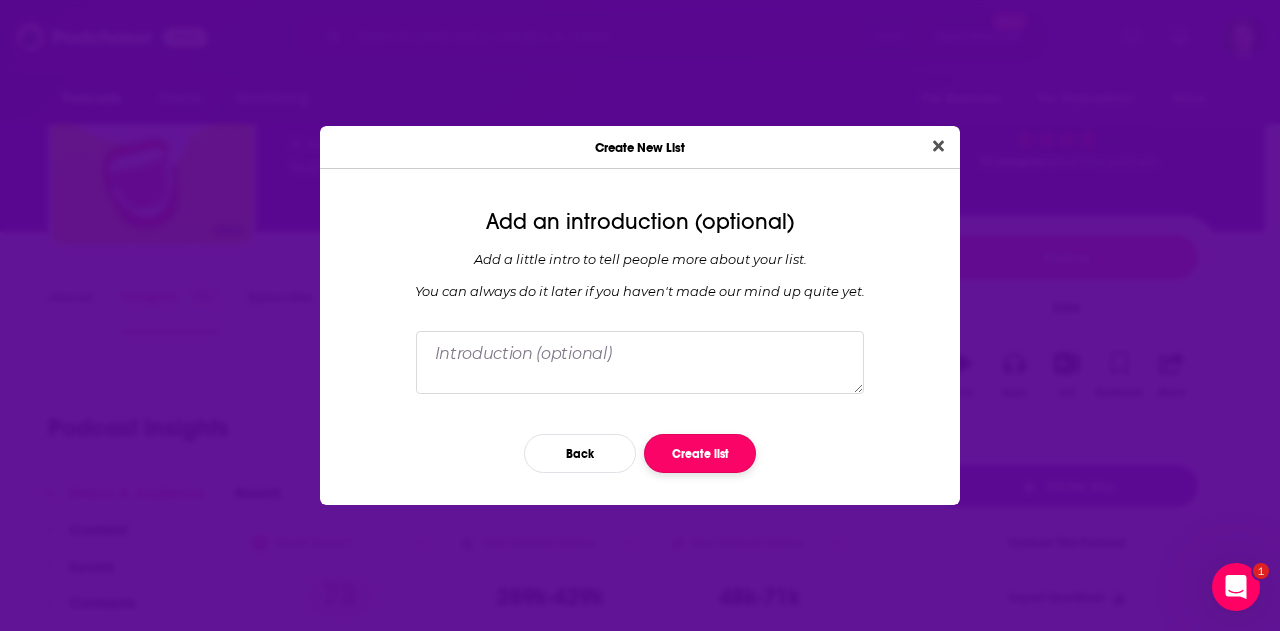 click on "Create list" at bounding box center [700, 453] 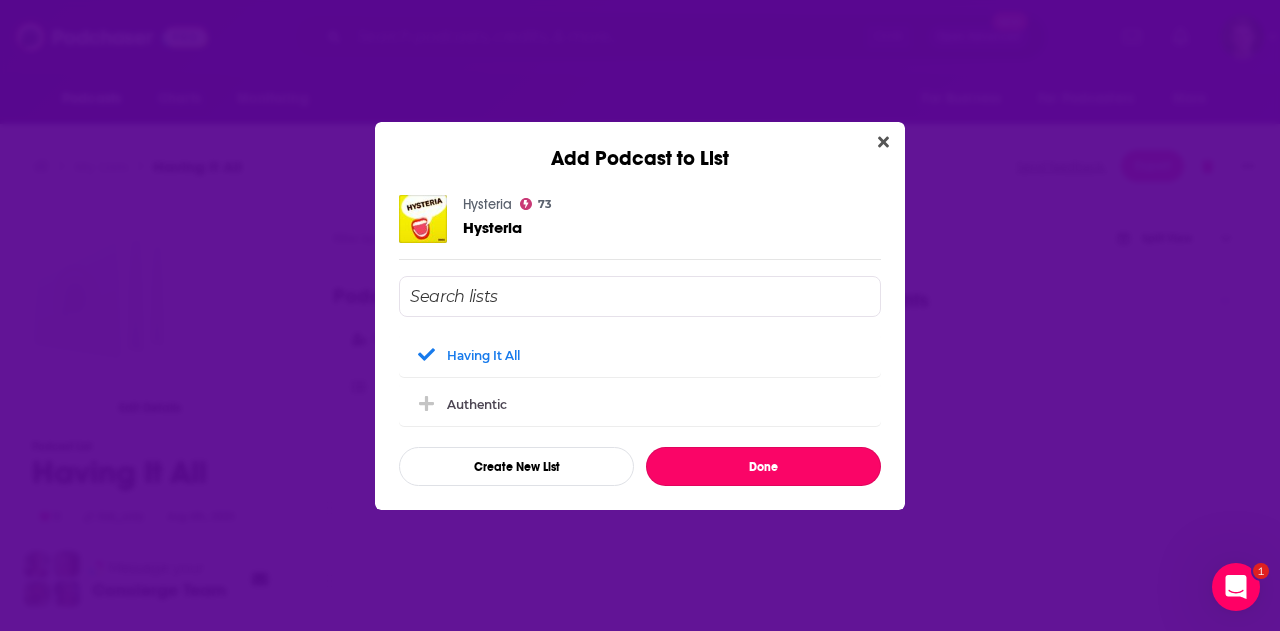 click on "Done" at bounding box center [763, 466] 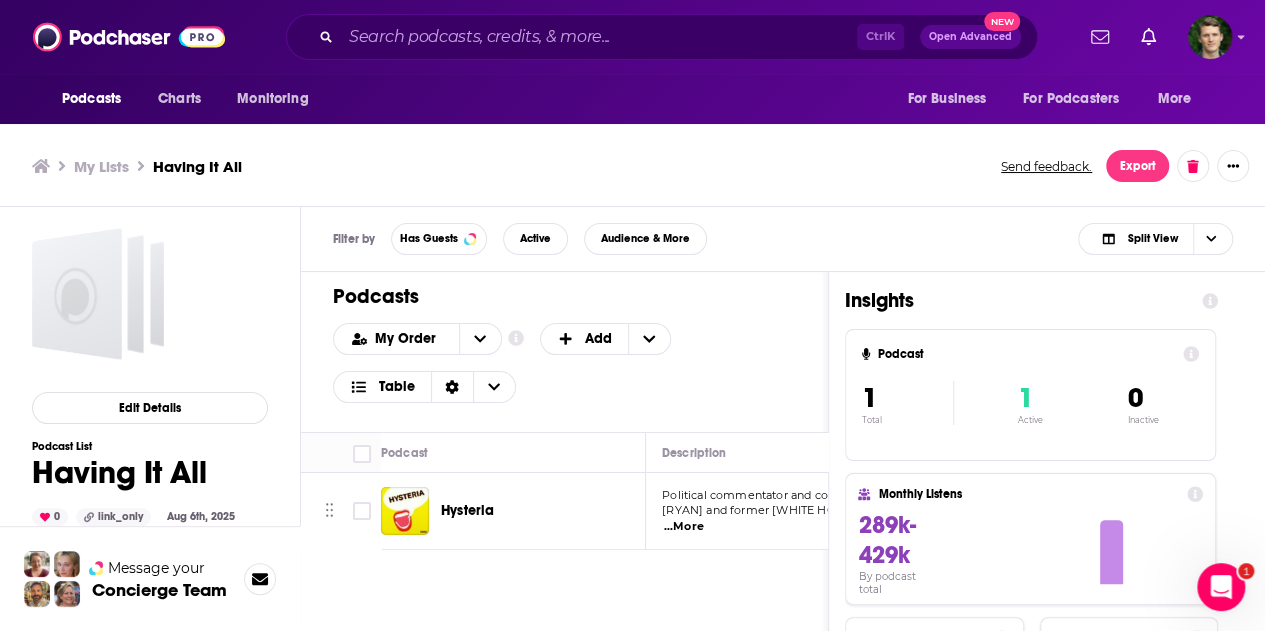 click on "Ctrl  K Open Advanced New" at bounding box center [662, 37] 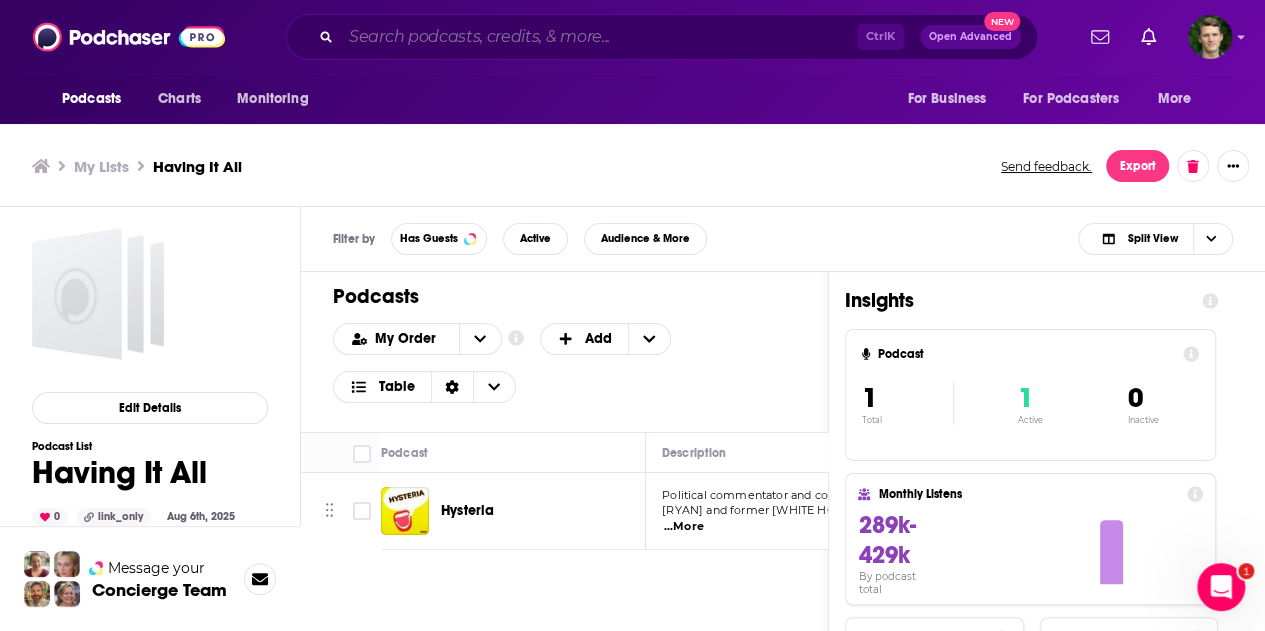 click at bounding box center (599, 37) 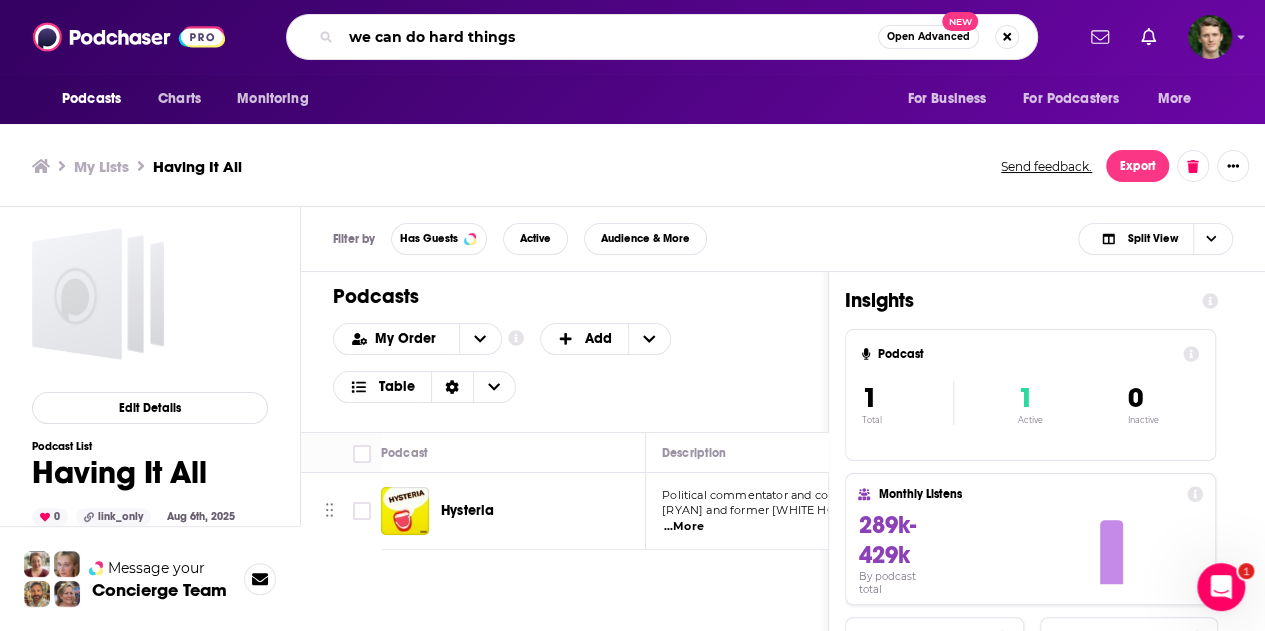 type on "we can do hard things" 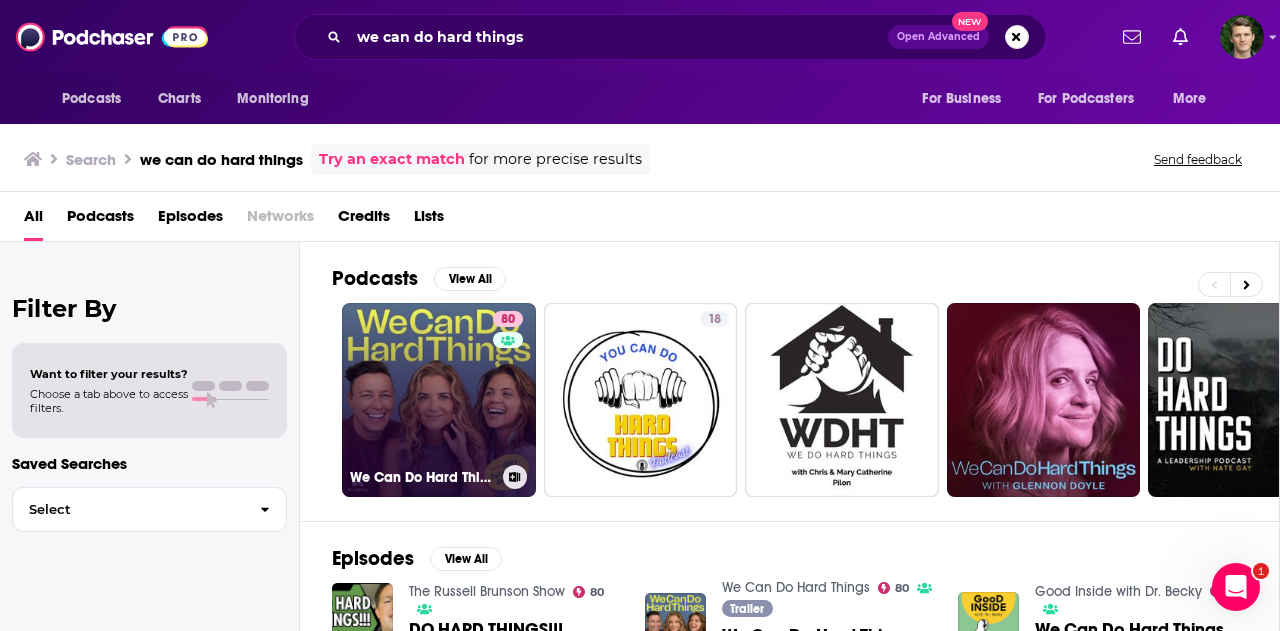 click on "80 We Can Do Hard Things" at bounding box center (439, 400) 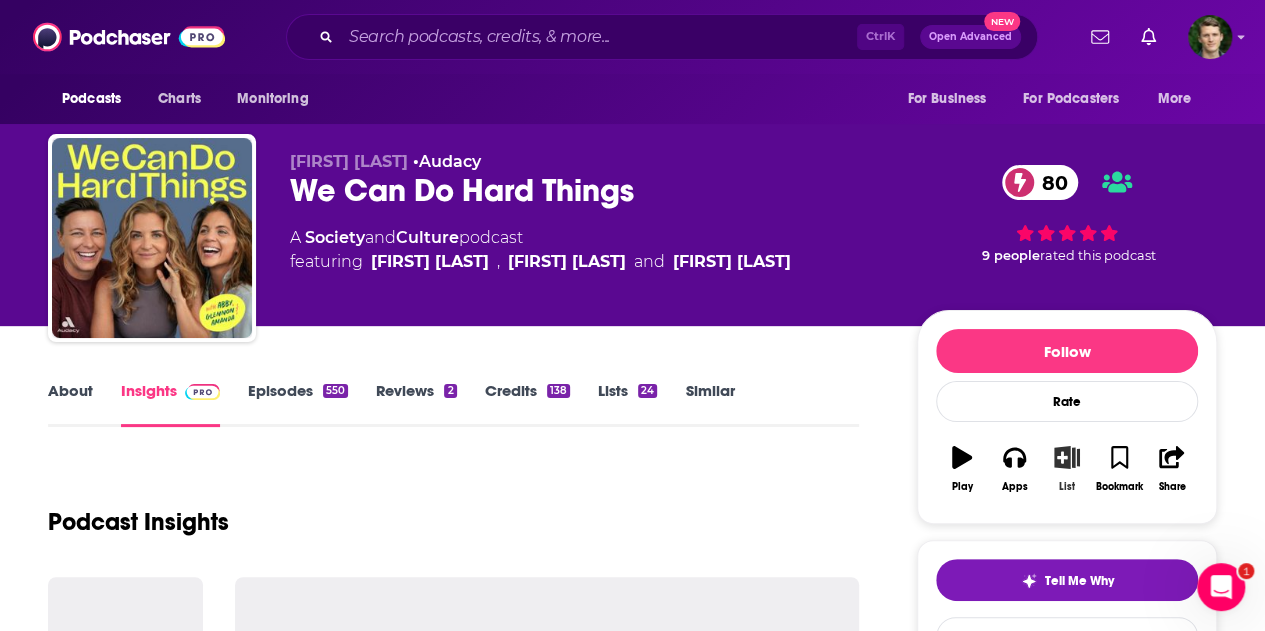 click 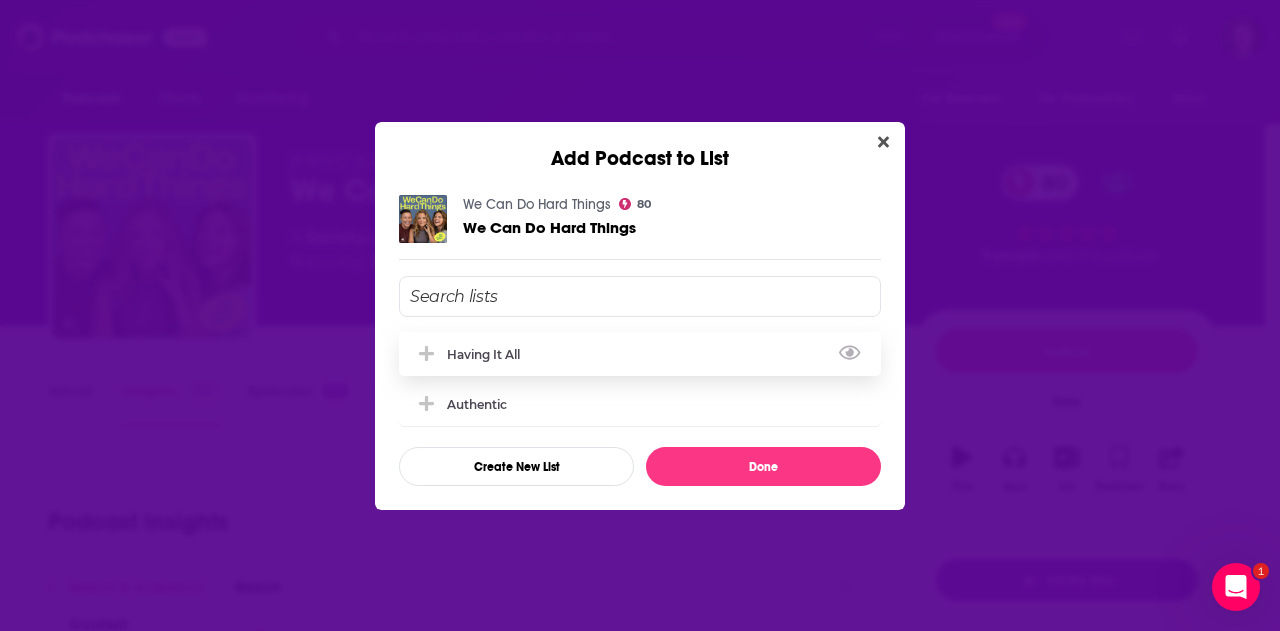 click on "Having It All" at bounding box center (640, 354) 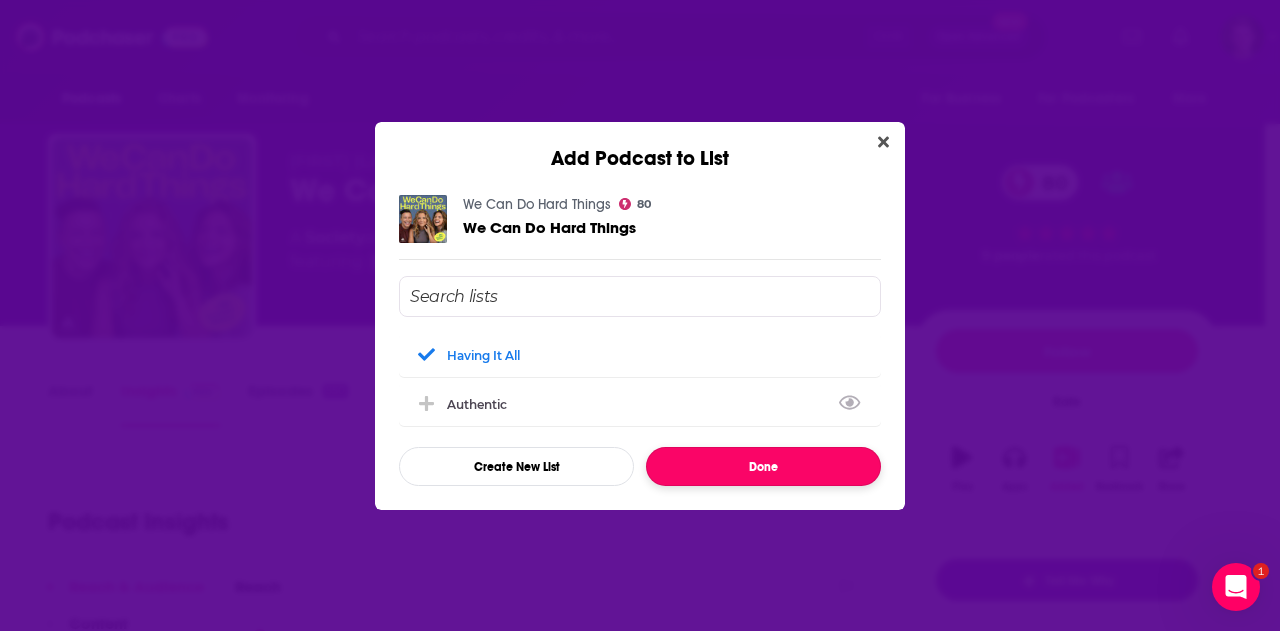 click on "Done" at bounding box center (763, 466) 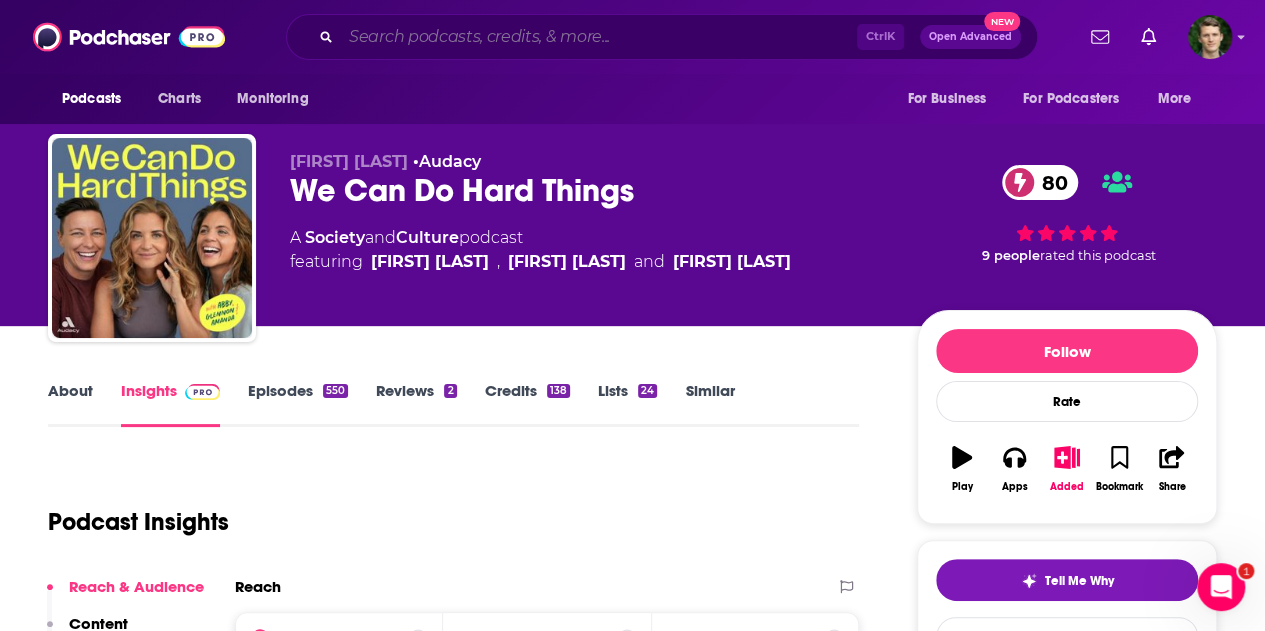 click at bounding box center [599, 37] 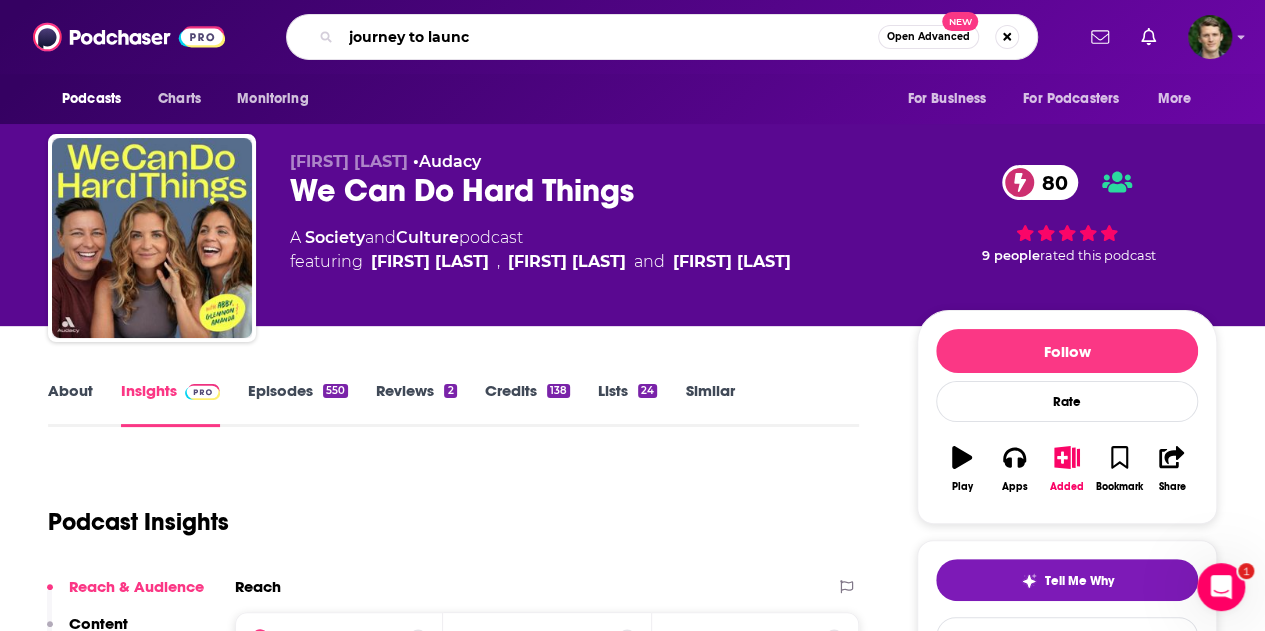 type on "journey to launch" 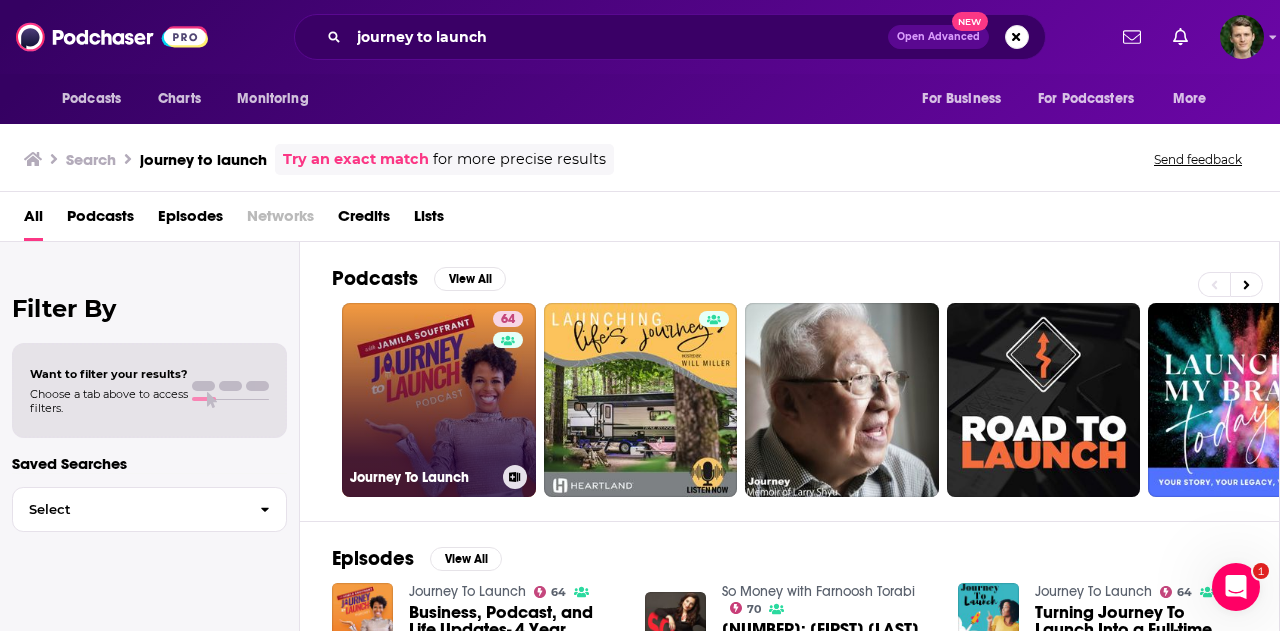 click on "64 Journey To Launch" at bounding box center (439, 400) 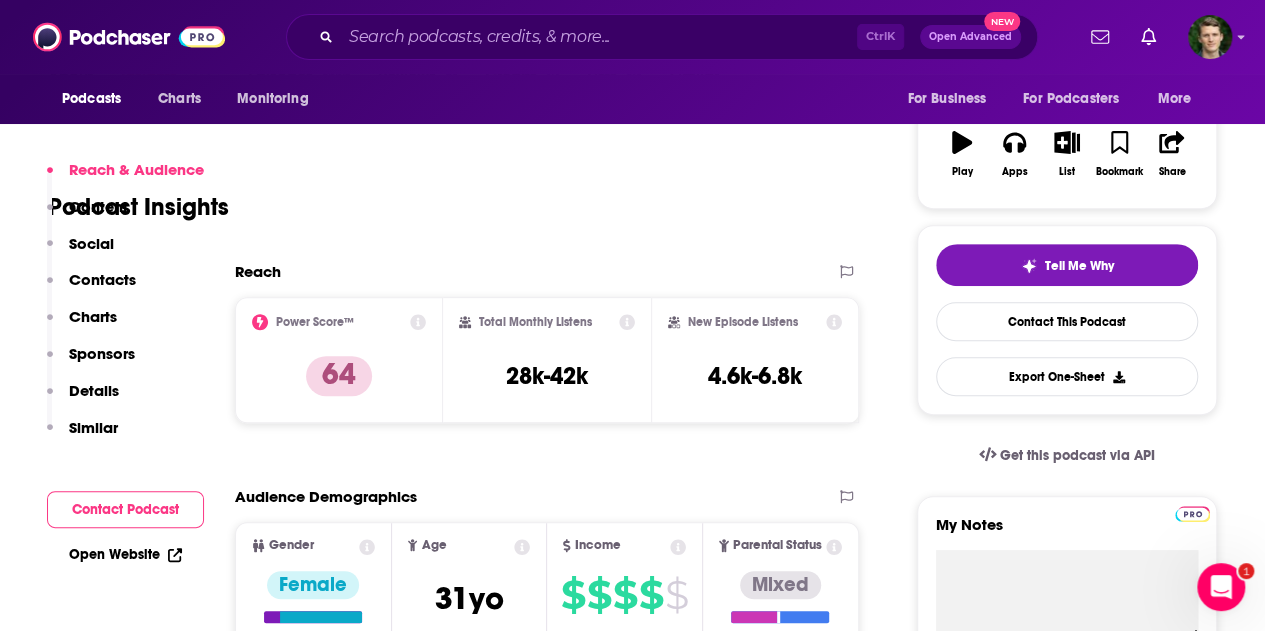 scroll, scrollTop: 439, scrollLeft: 0, axis: vertical 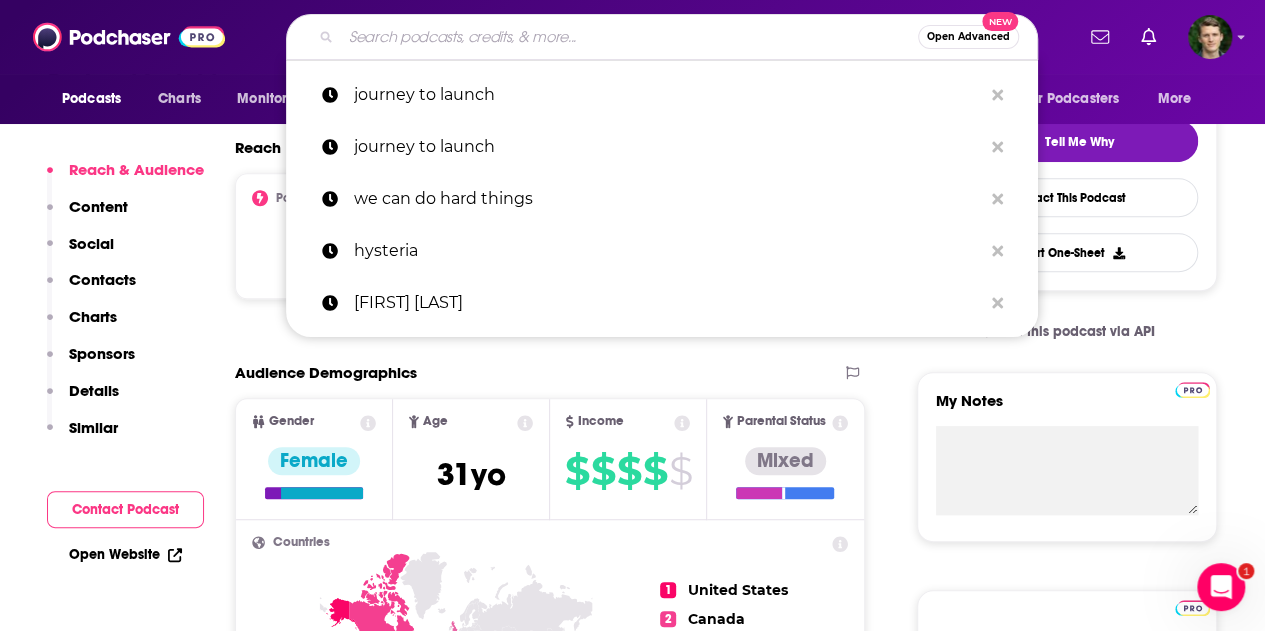 click at bounding box center [629, 37] 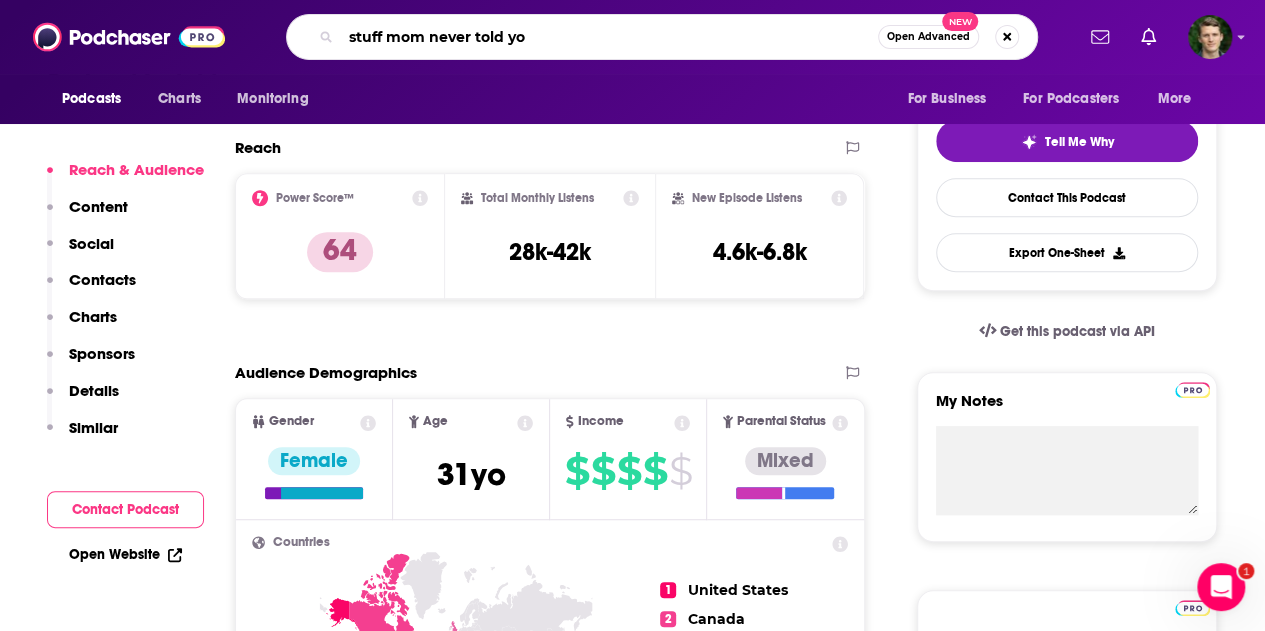 type on "stuff mom never told you" 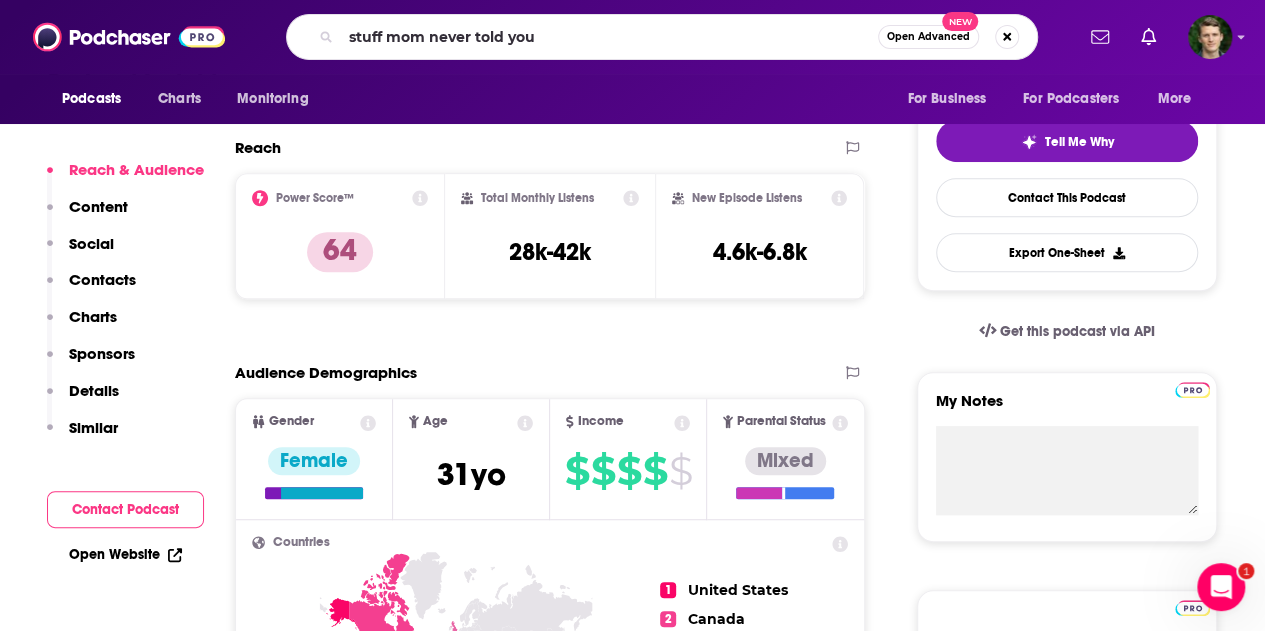scroll, scrollTop: 0, scrollLeft: 0, axis: both 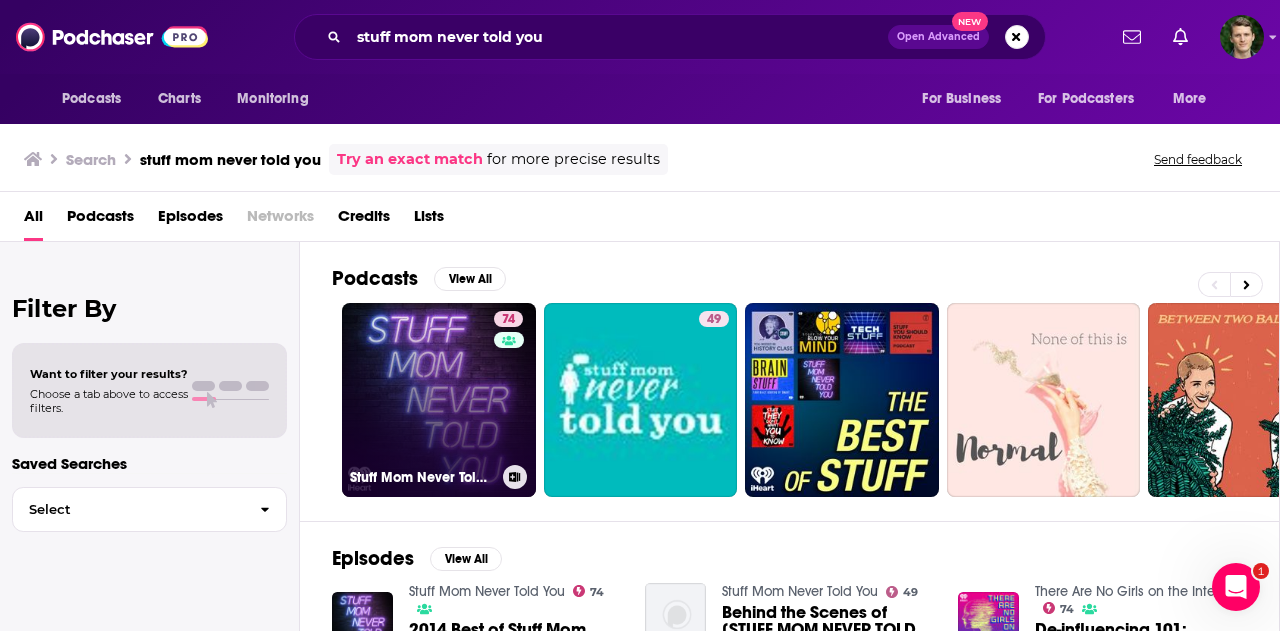 click on "74 Stuff Mom Never Told You" at bounding box center (439, 400) 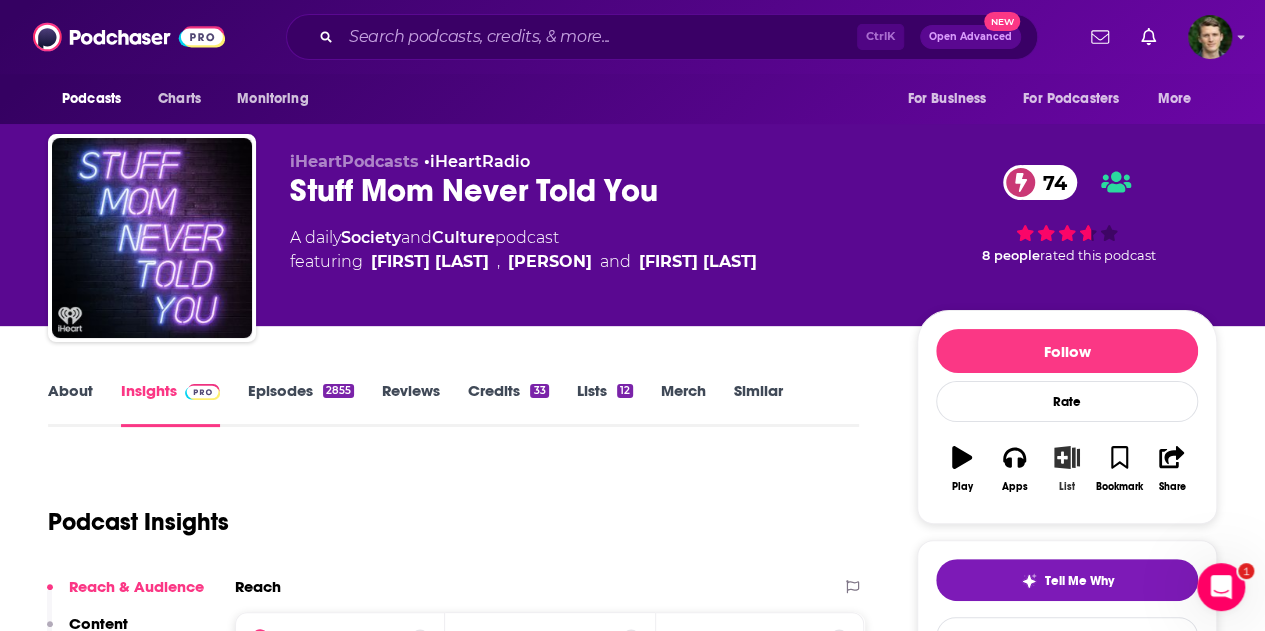 click 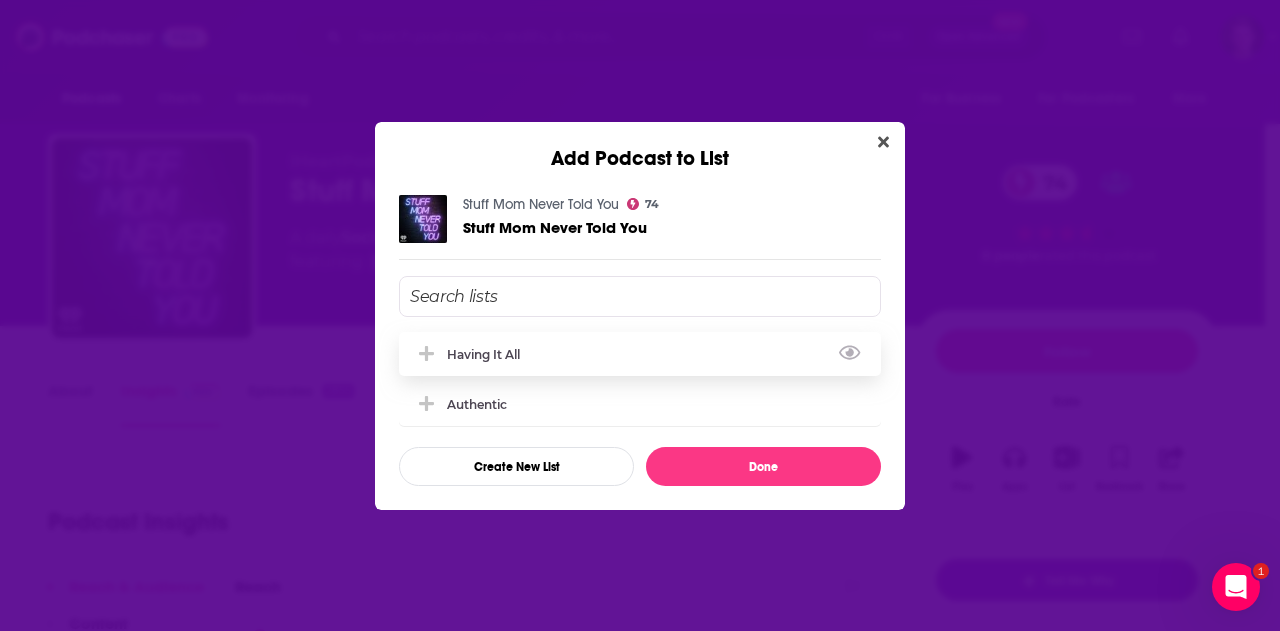 click on "Having It All" at bounding box center [640, 354] 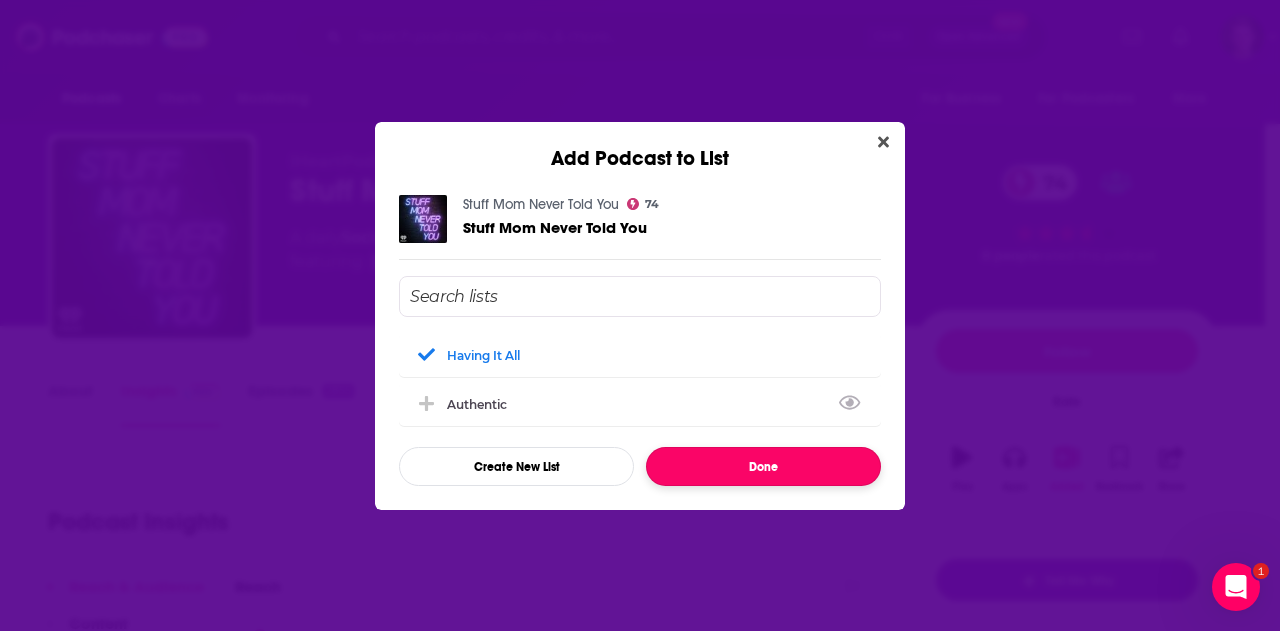 click on "Done" at bounding box center [763, 466] 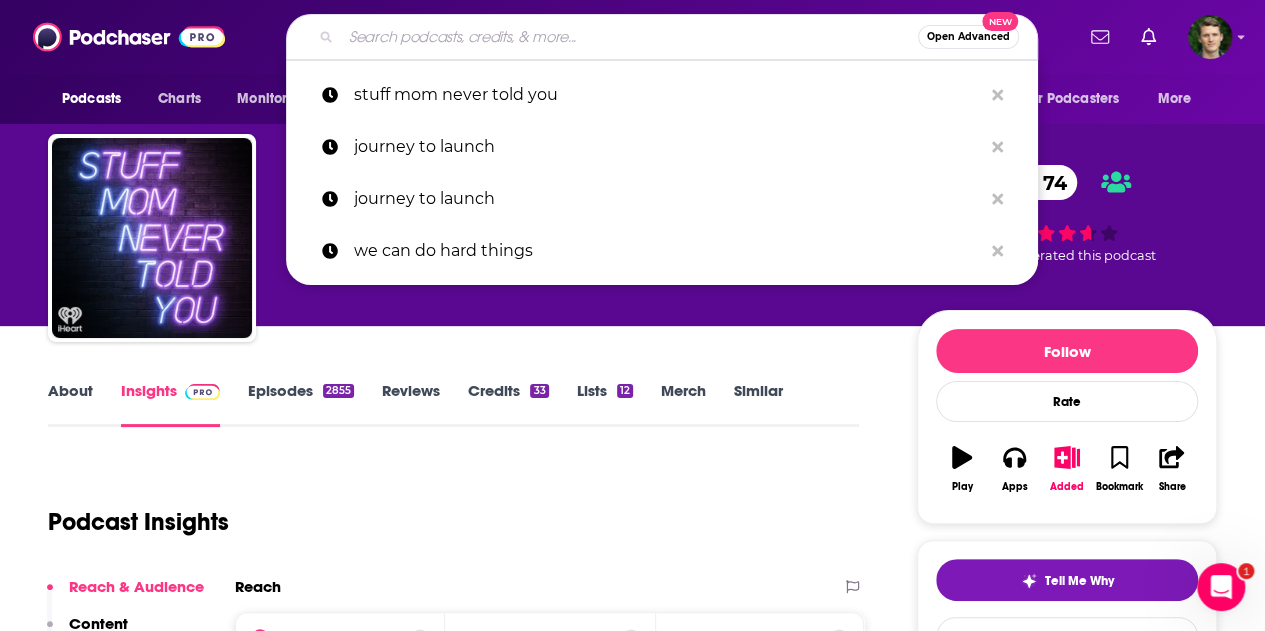 click at bounding box center [629, 37] 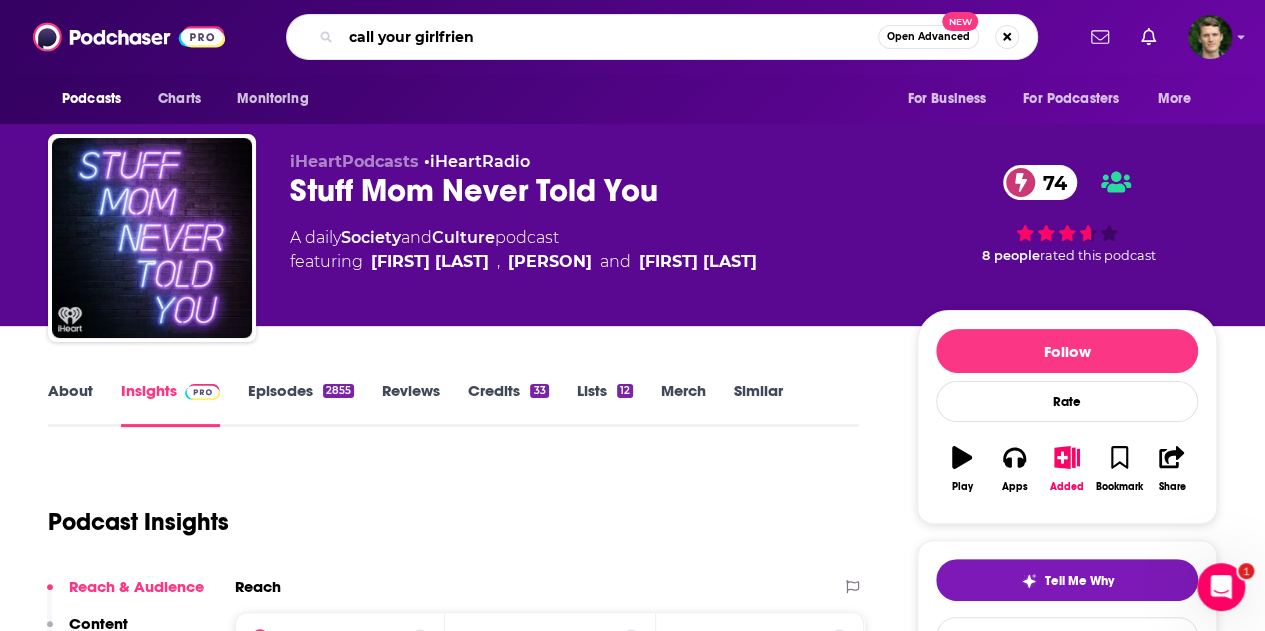 type on "call your girlfriend" 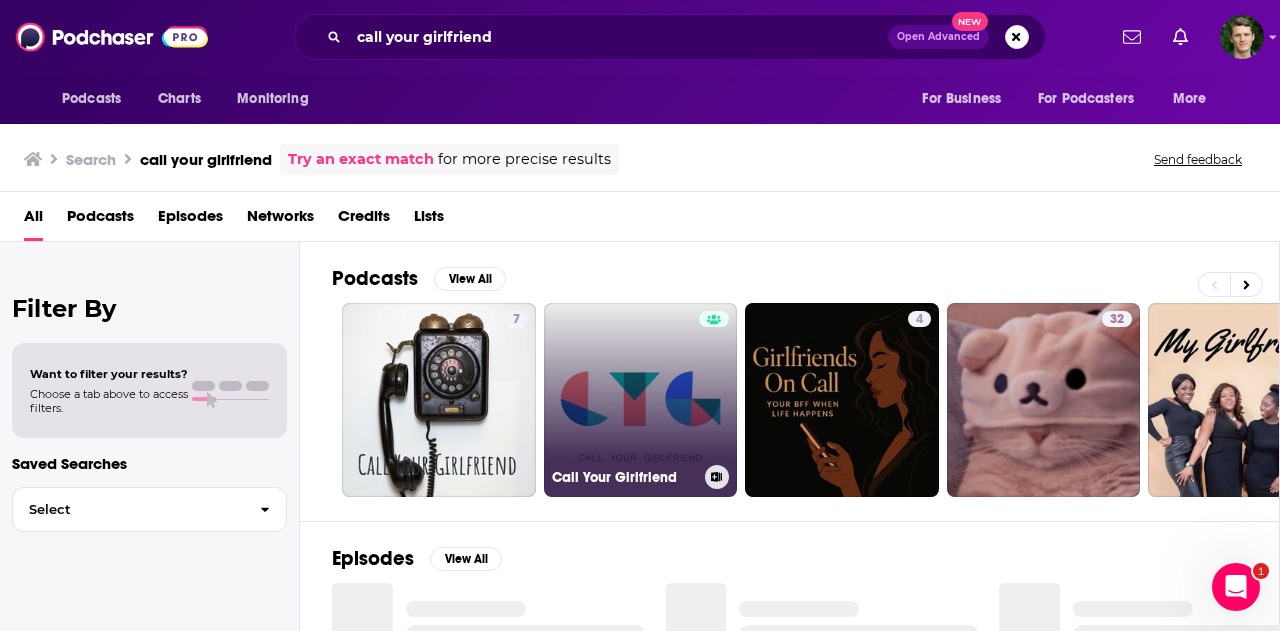 click on "Call Your Girlfriend" at bounding box center [641, 400] 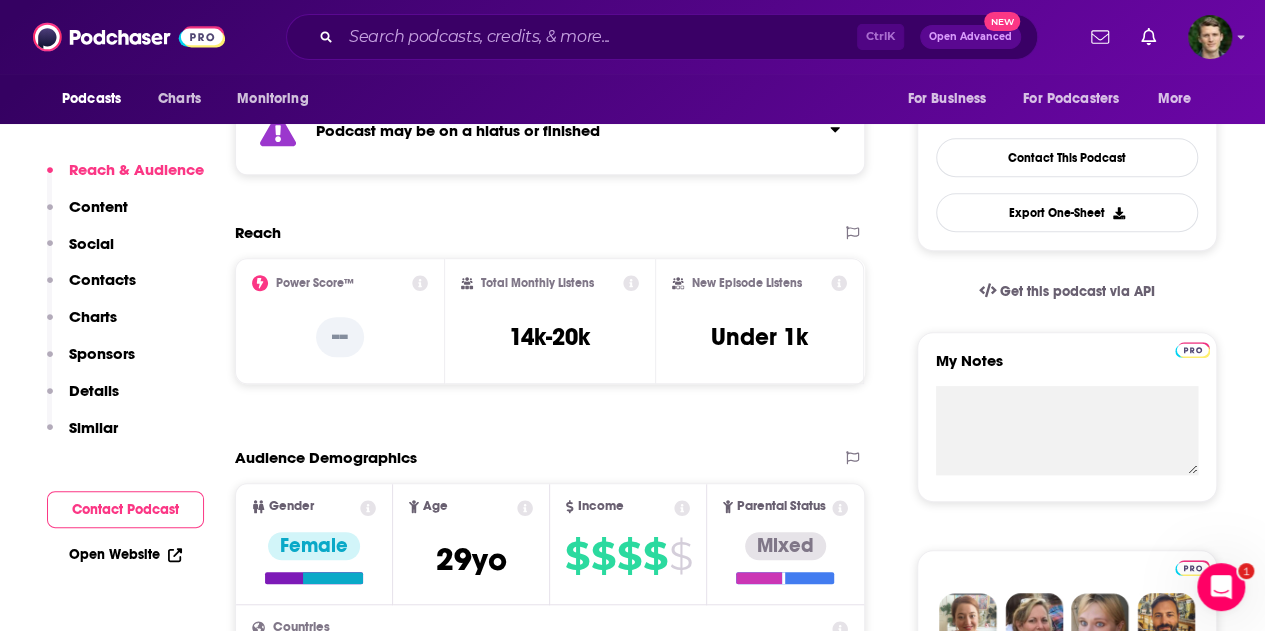 scroll, scrollTop: 478, scrollLeft: 0, axis: vertical 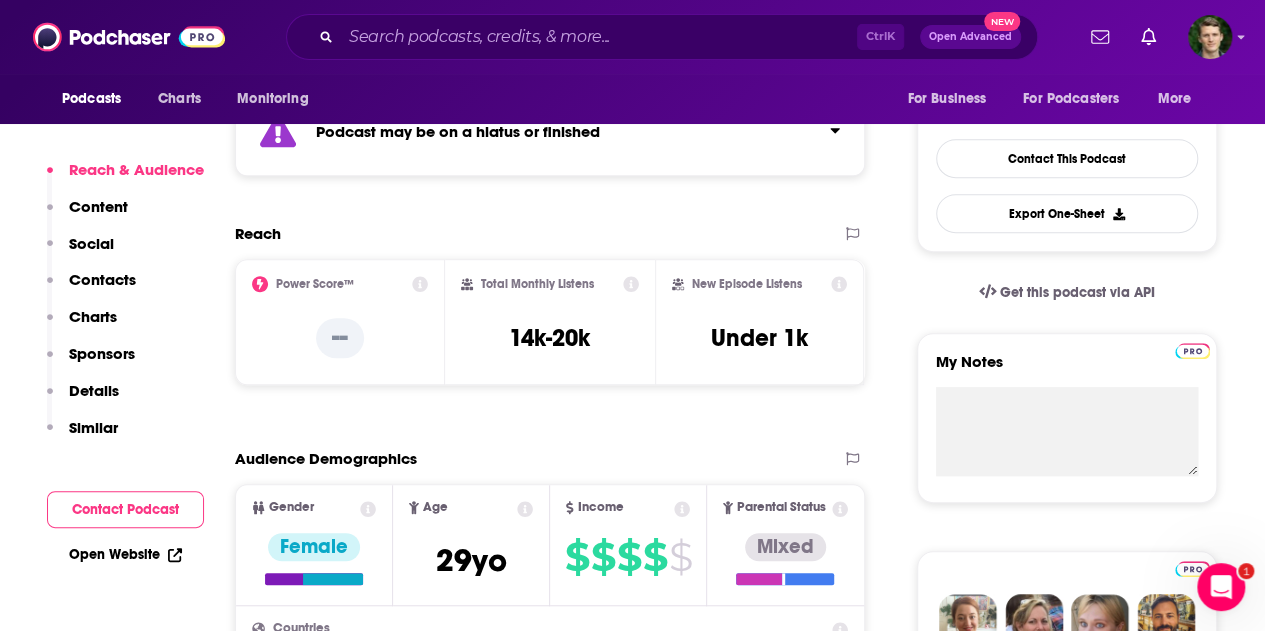 click on "Ctrl  K Open Advanced New" at bounding box center [662, 37] 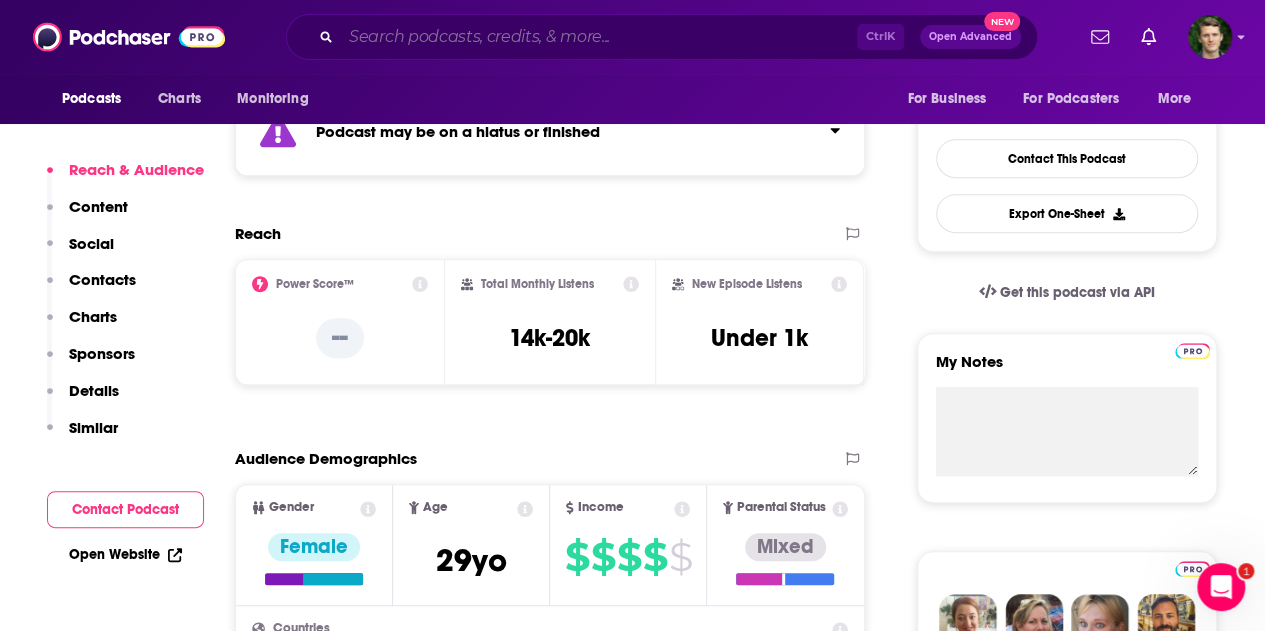 click at bounding box center (599, 37) 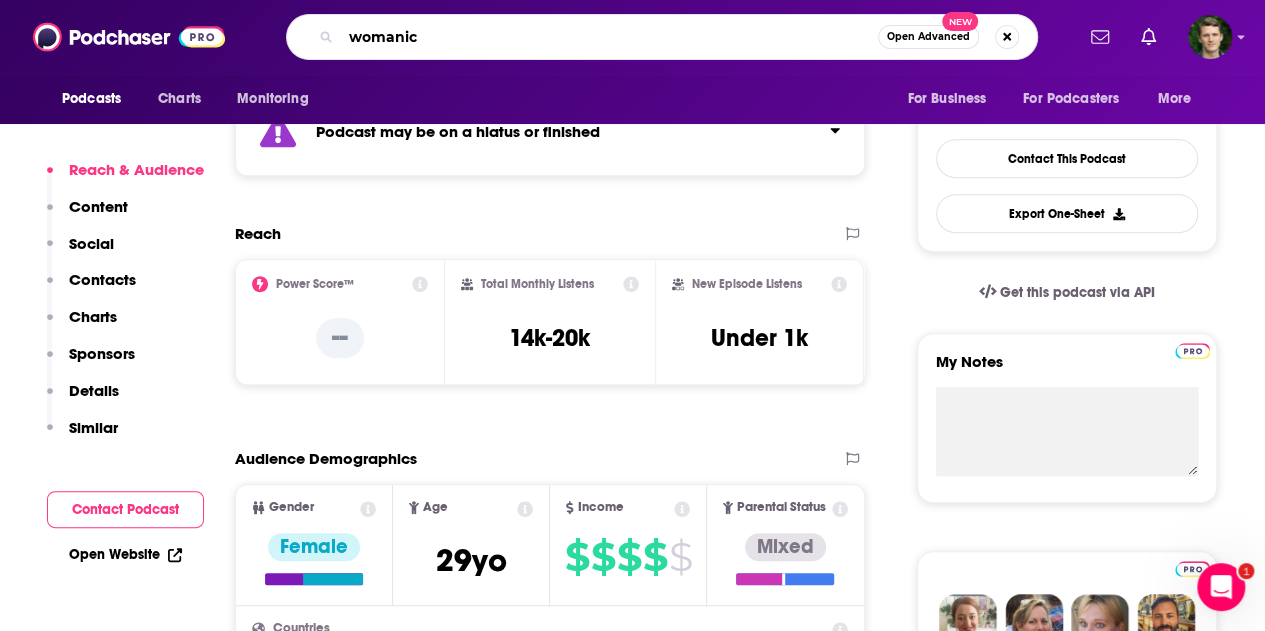 type on "womanica" 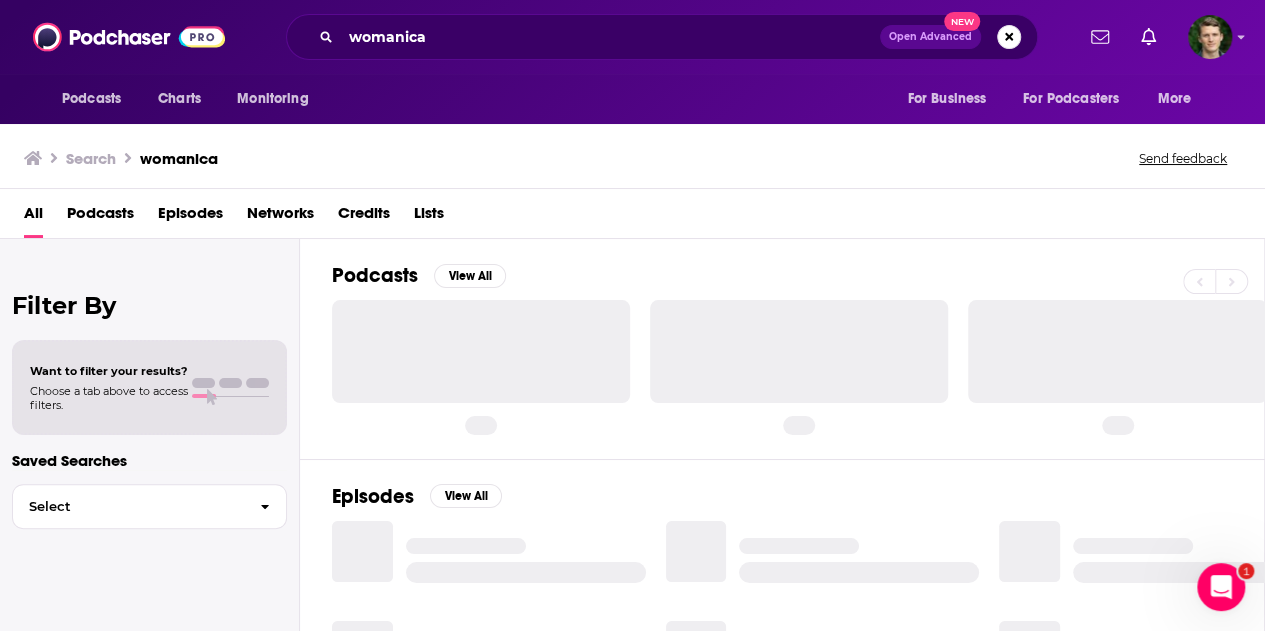 scroll, scrollTop: 0, scrollLeft: 0, axis: both 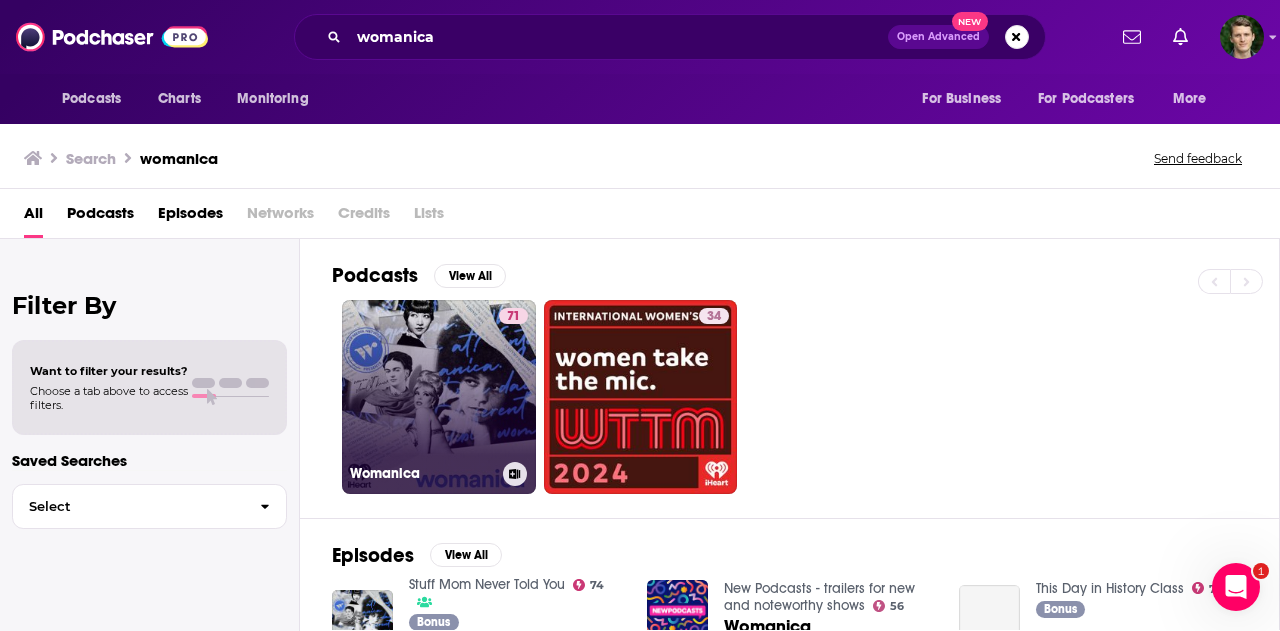click on "71 Womanica" at bounding box center (439, 397) 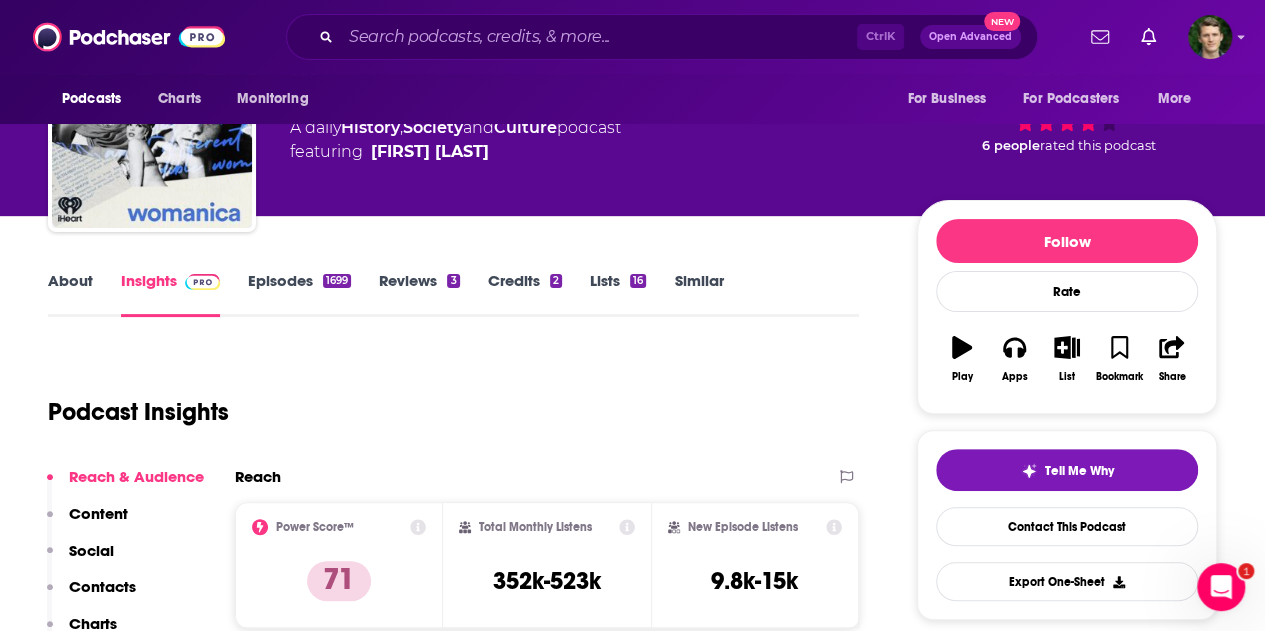 scroll, scrollTop: 109, scrollLeft: 0, axis: vertical 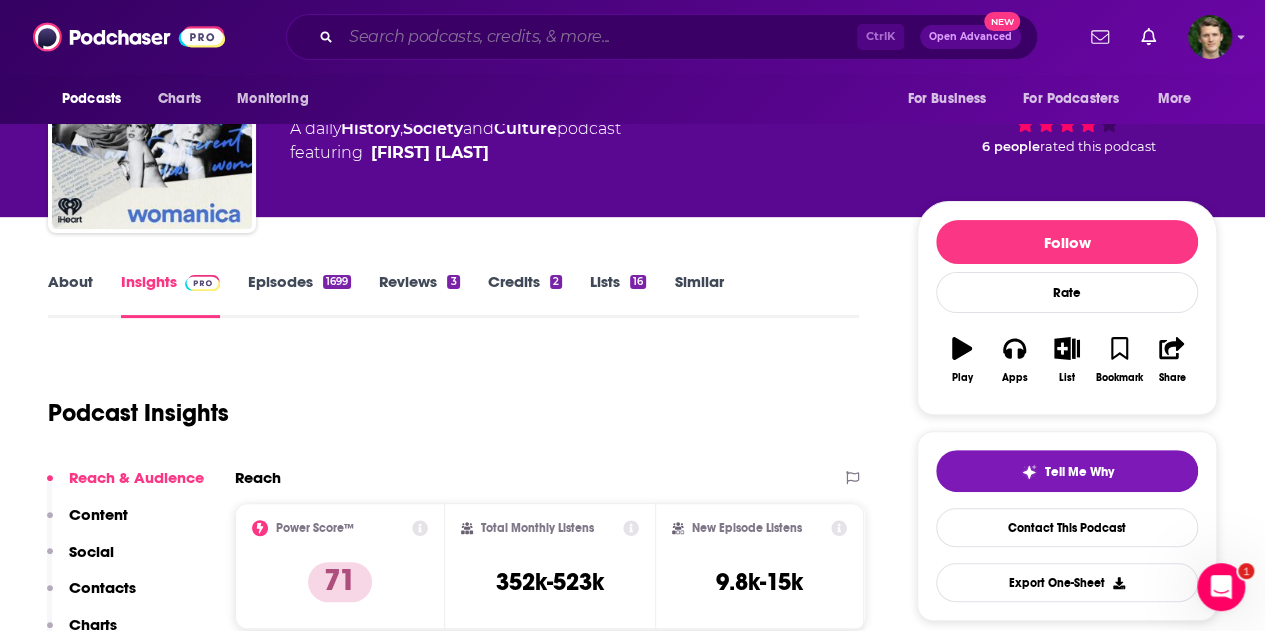 click at bounding box center (599, 37) 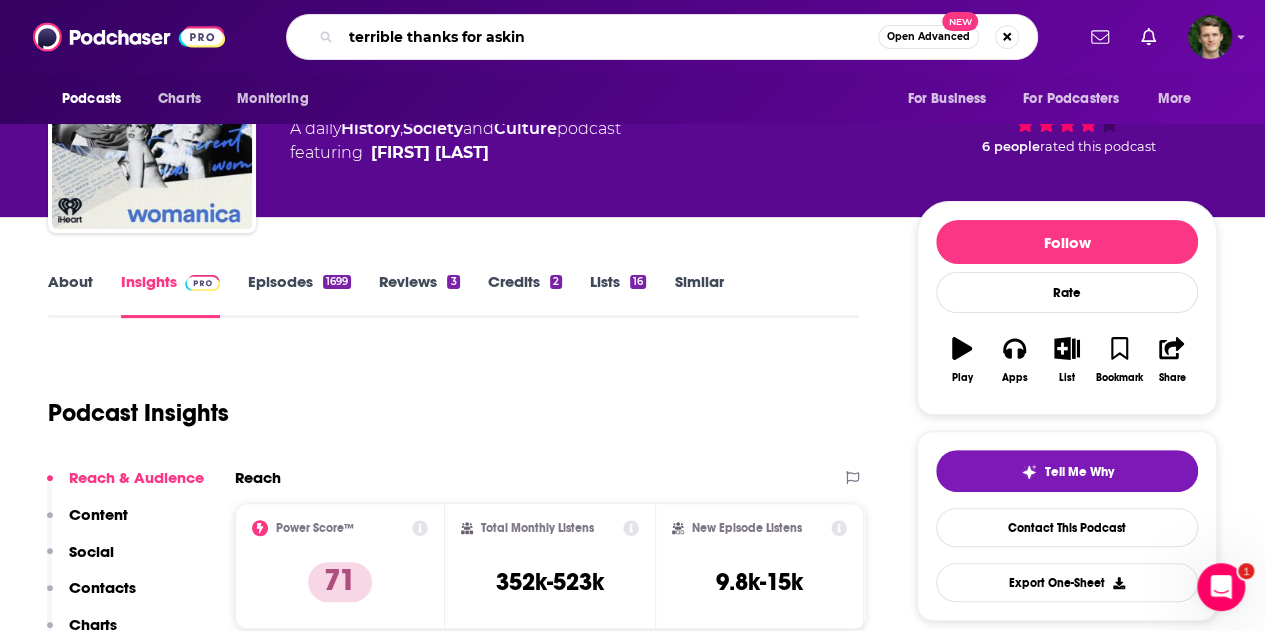 type on "terrible thanks for asking" 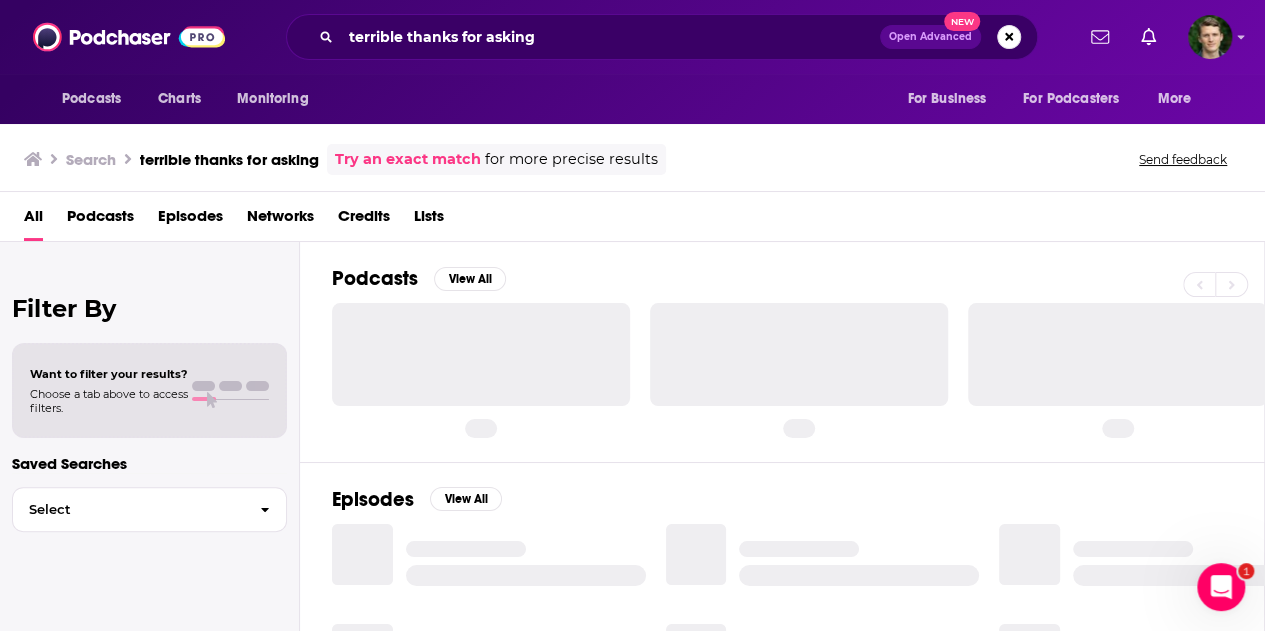 scroll, scrollTop: 0, scrollLeft: 0, axis: both 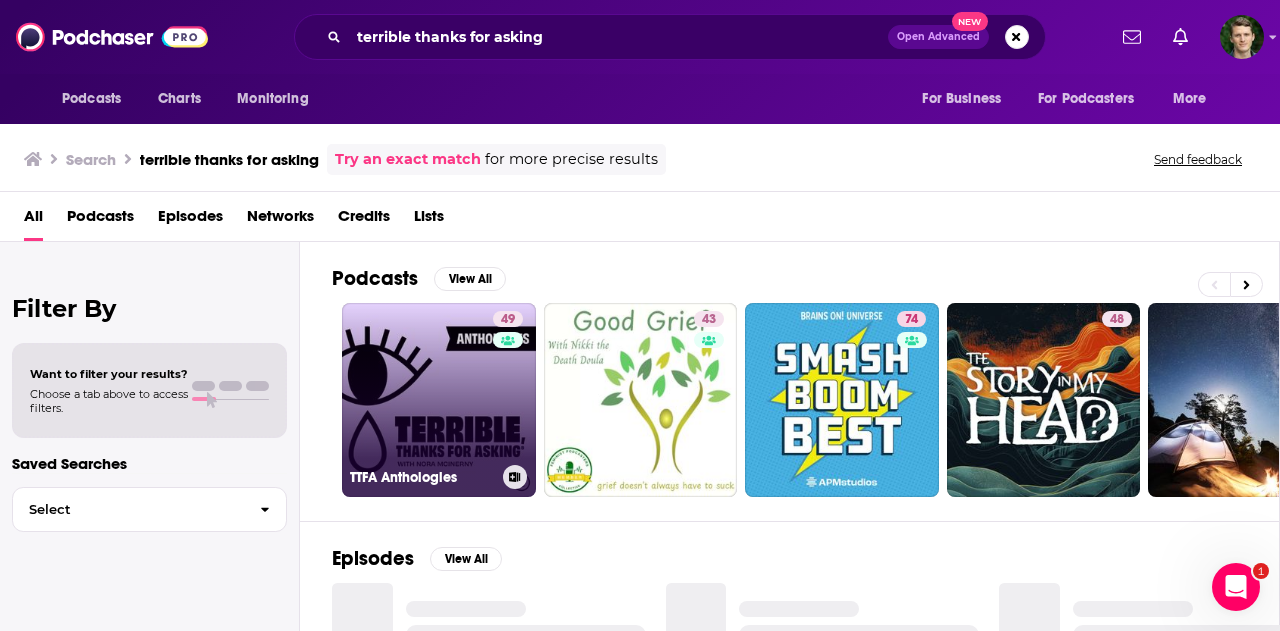 click on "49 TTFA Anthologies" at bounding box center [439, 400] 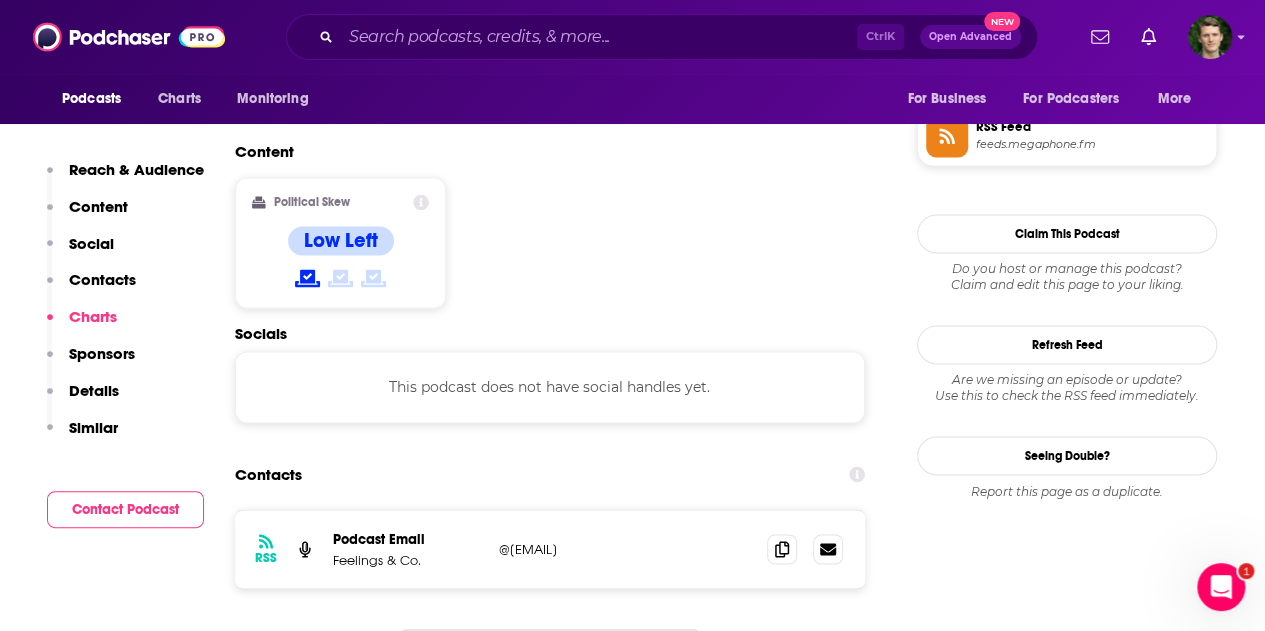 scroll, scrollTop: 1942, scrollLeft: 0, axis: vertical 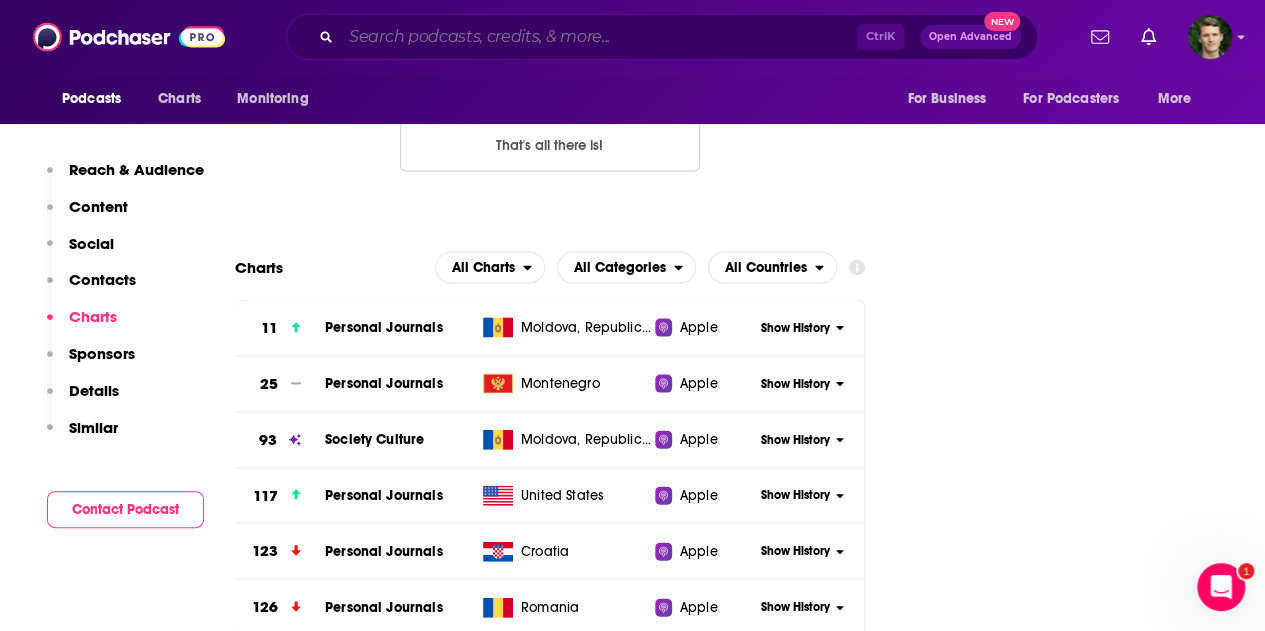 click at bounding box center (599, 37) 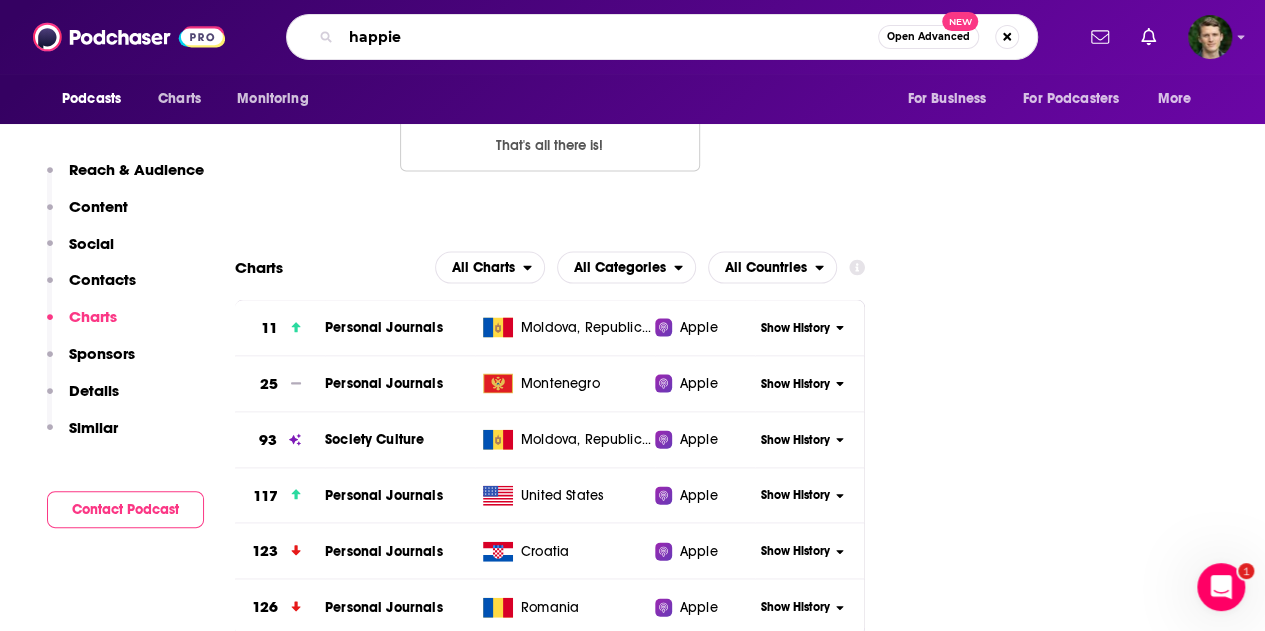 type on "happier" 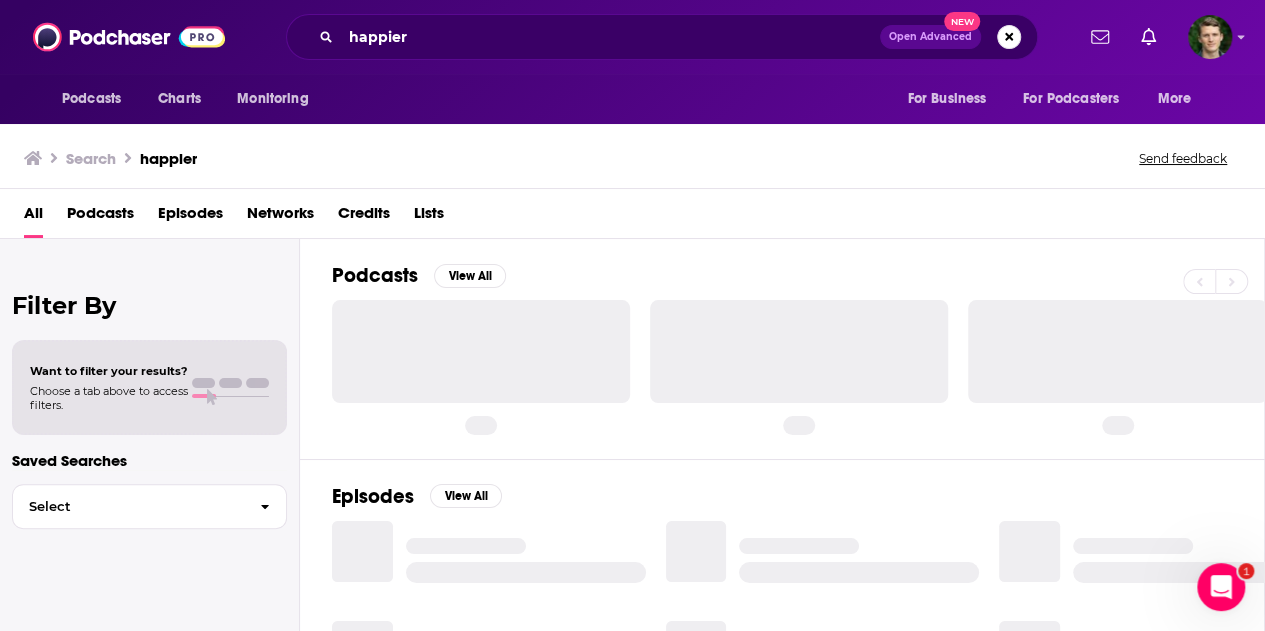 scroll, scrollTop: 0, scrollLeft: 0, axis: both 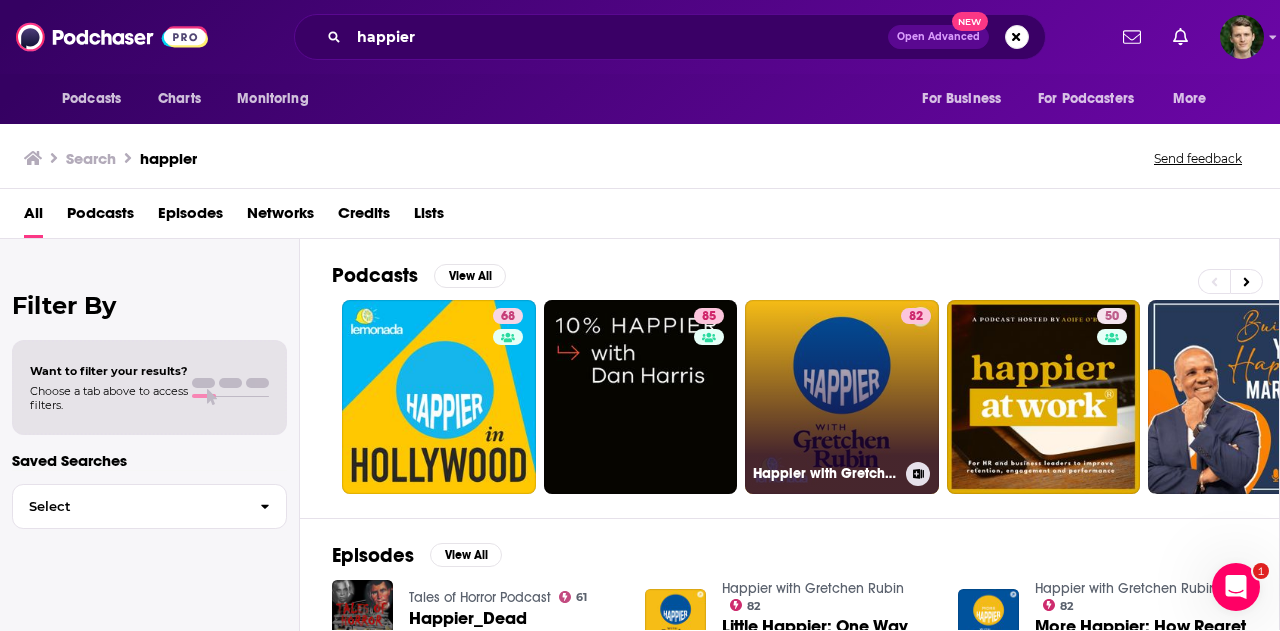 click on "82 Happier with Gretchen Rubin" at bounding box center [842, 397] 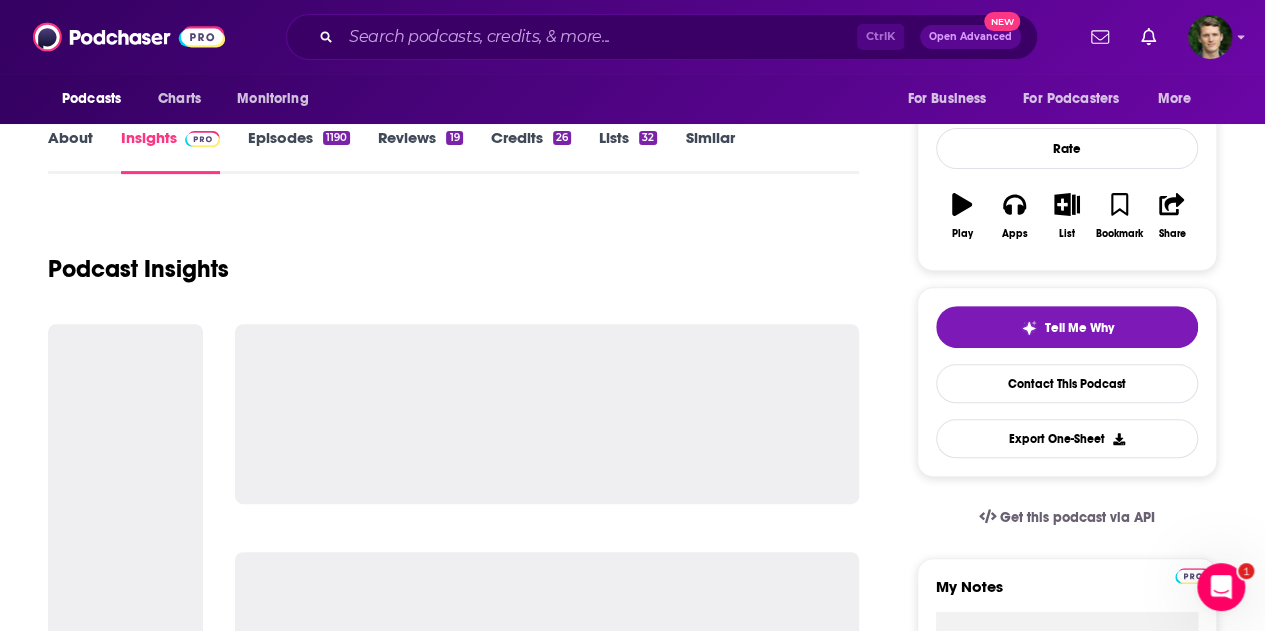 scroll, scrollTop: 254, scrollLeft: 0, axis: vertical 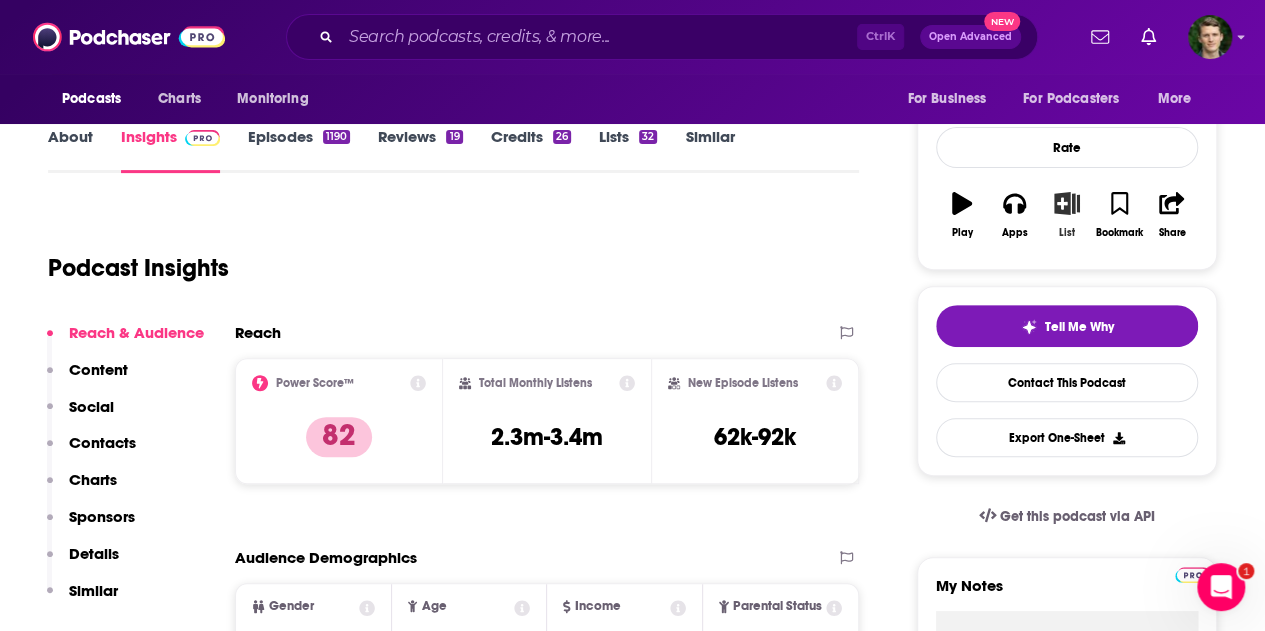 click 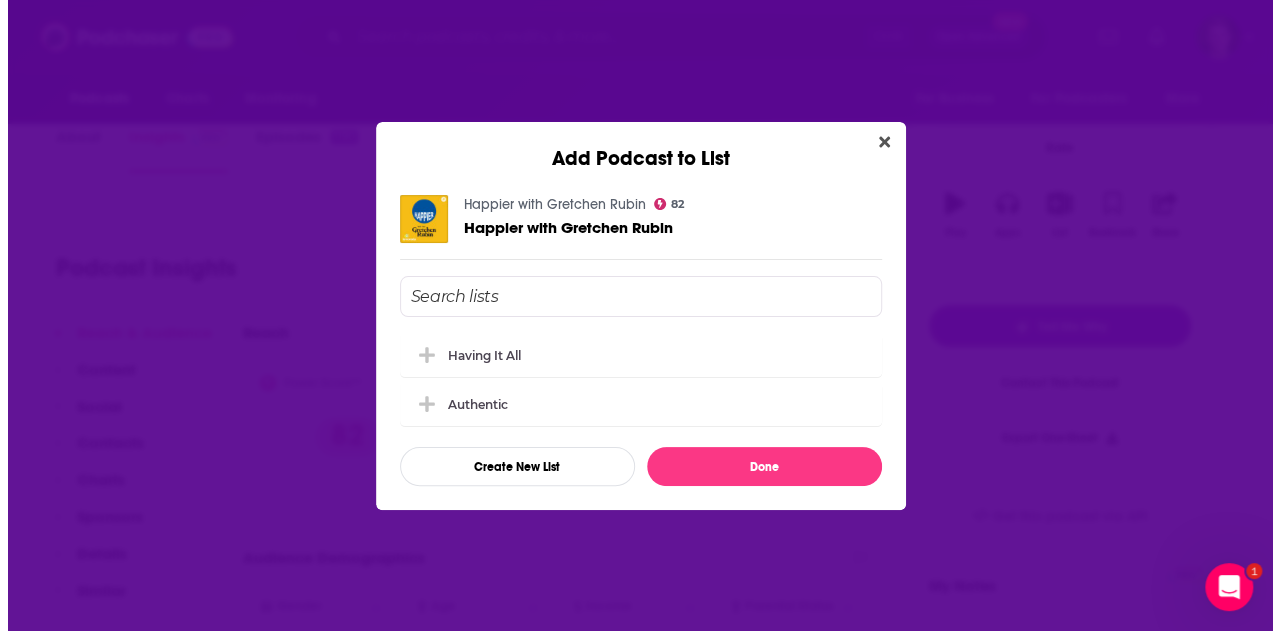 scroll, scrollTop: 0, scrollLeft: 0, axis: both 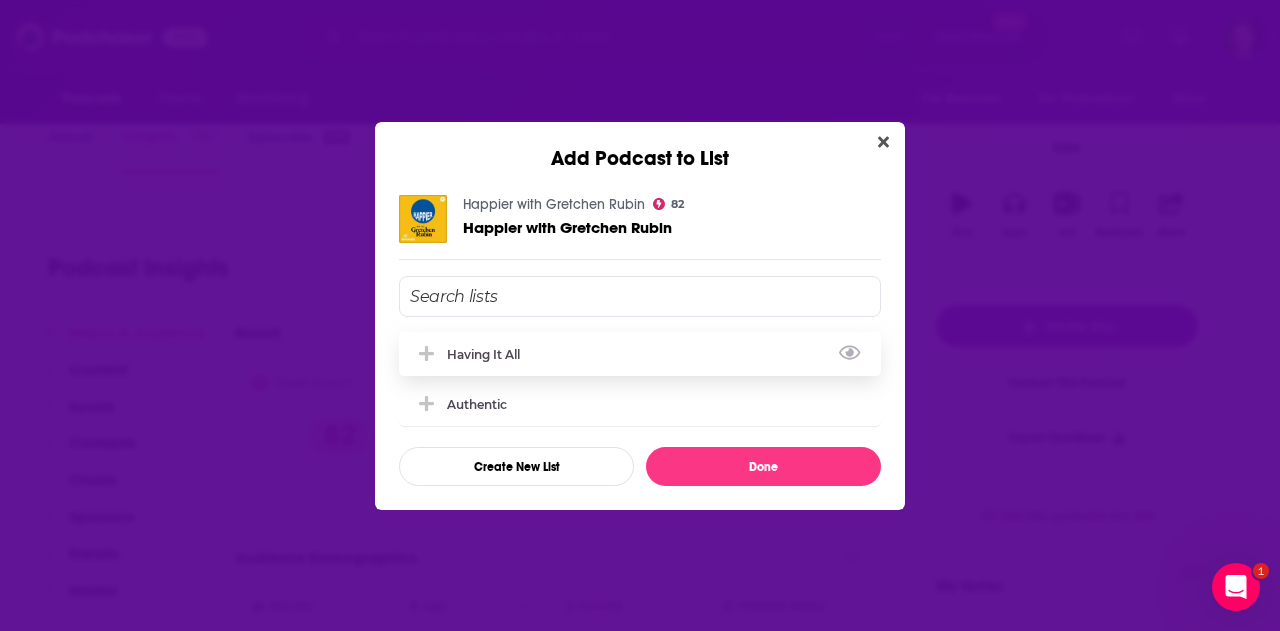 click on "Having It All" at bounding box center [640, 354] 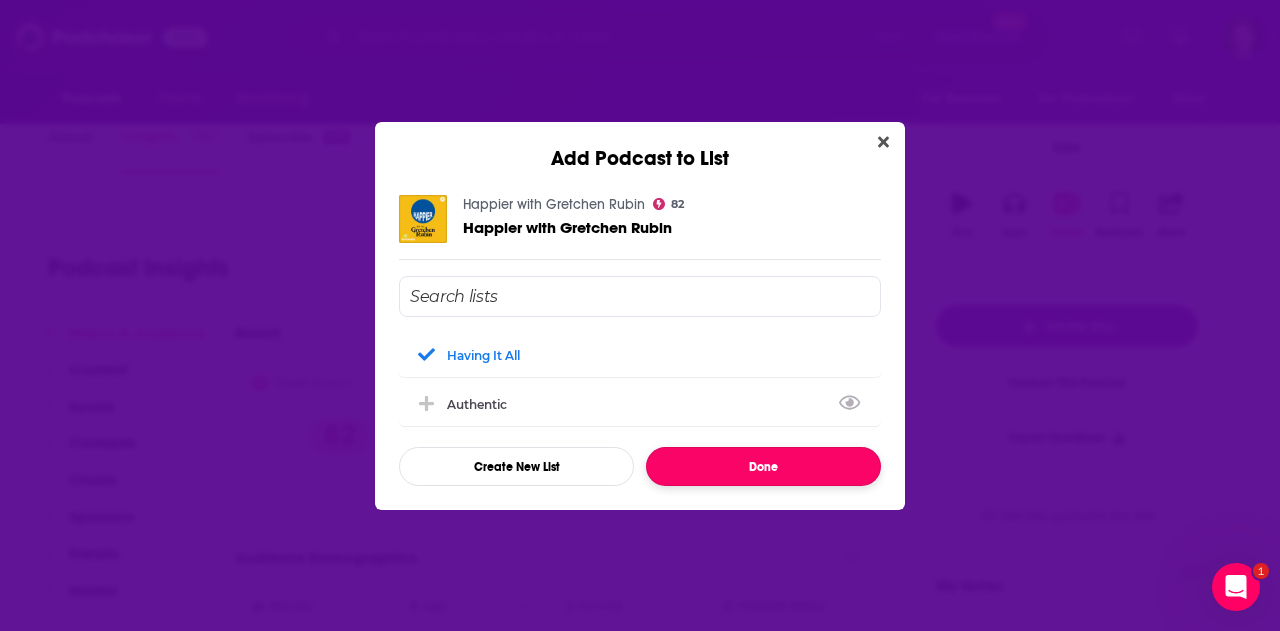 click on "Done" at bounding box center [763, 466] 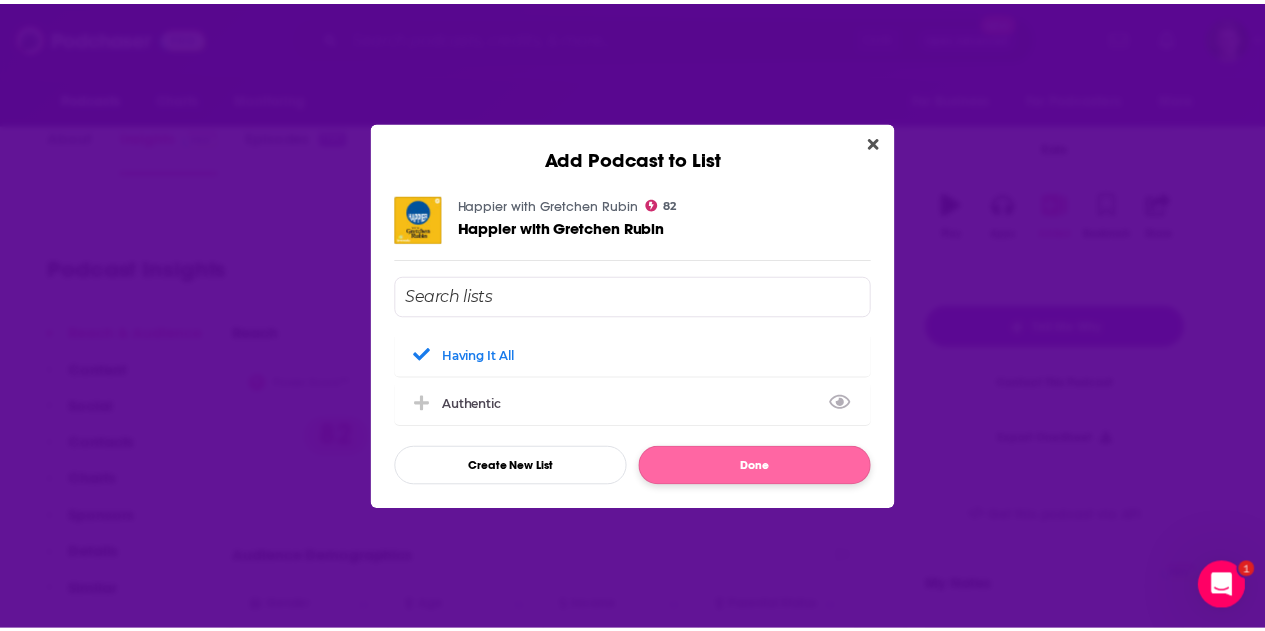 scroll, scrollTop: 254, scrollLeft: 0, axis: vertical 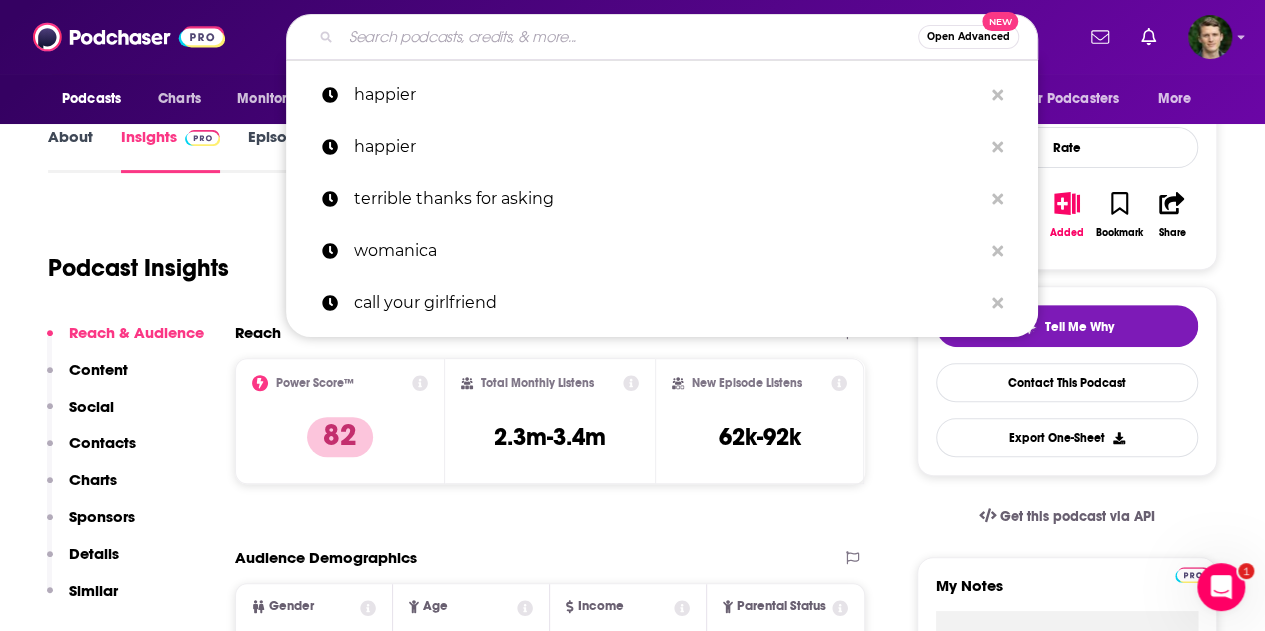 click at bounding box center (629, 37) 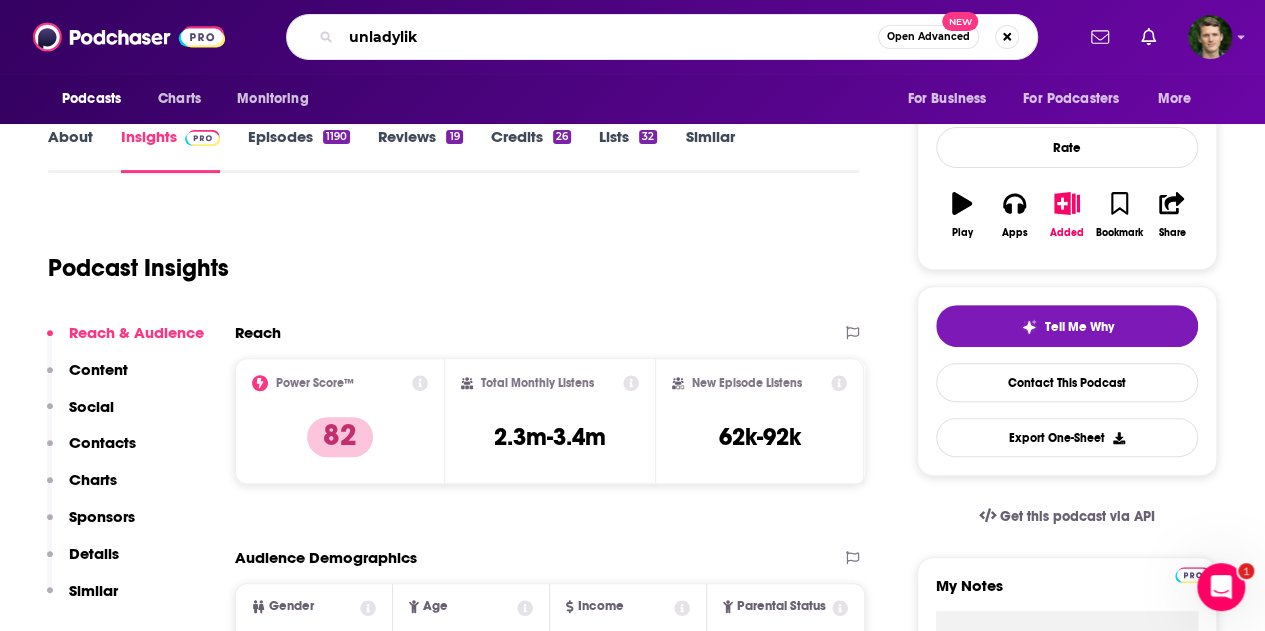 type on "unladylike" 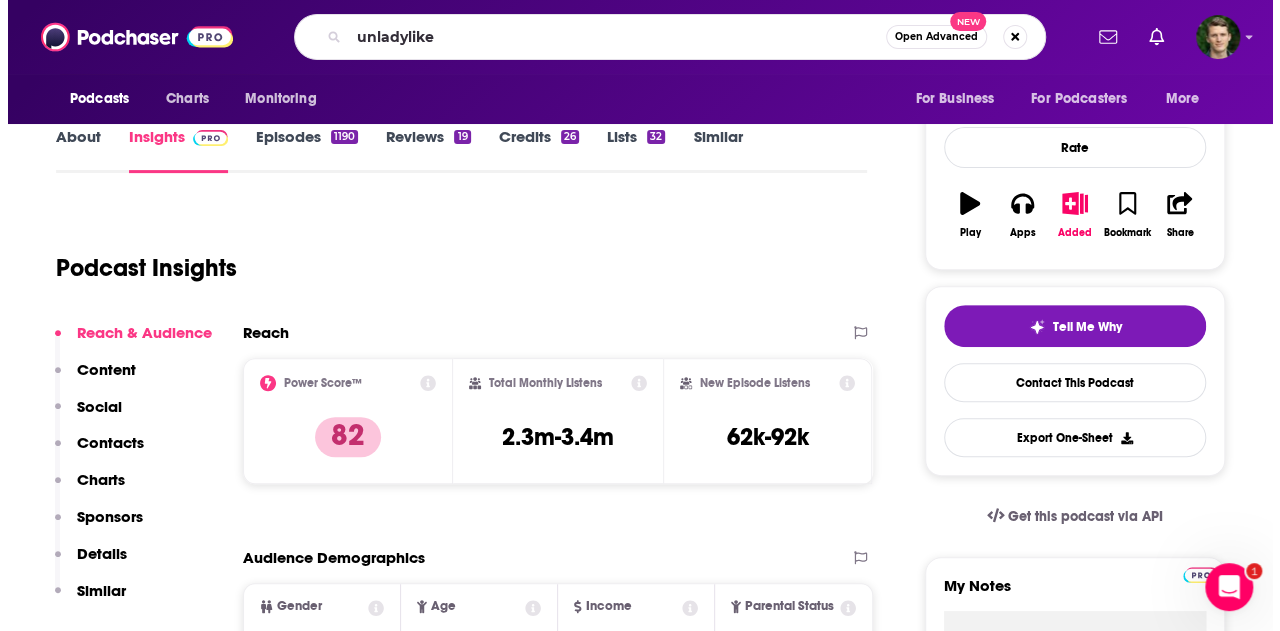scroll, scrollTop: 0, scrollLeft: 0, axis: both 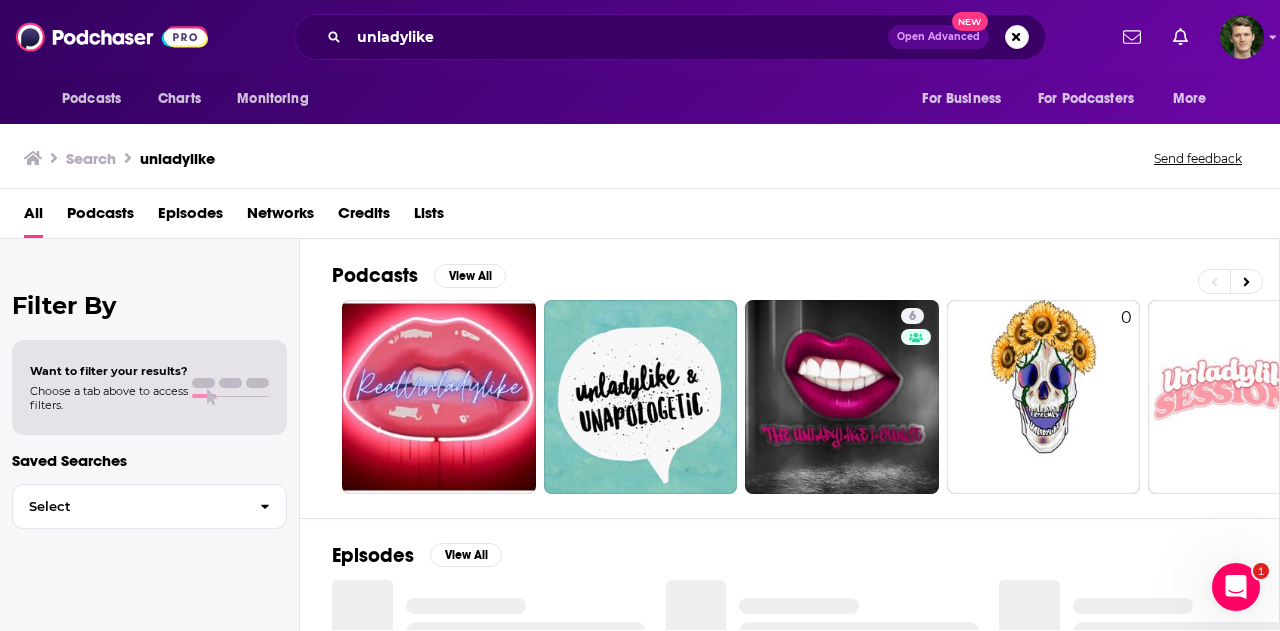 click on "Podcasts" at bounding box center [100, 217] 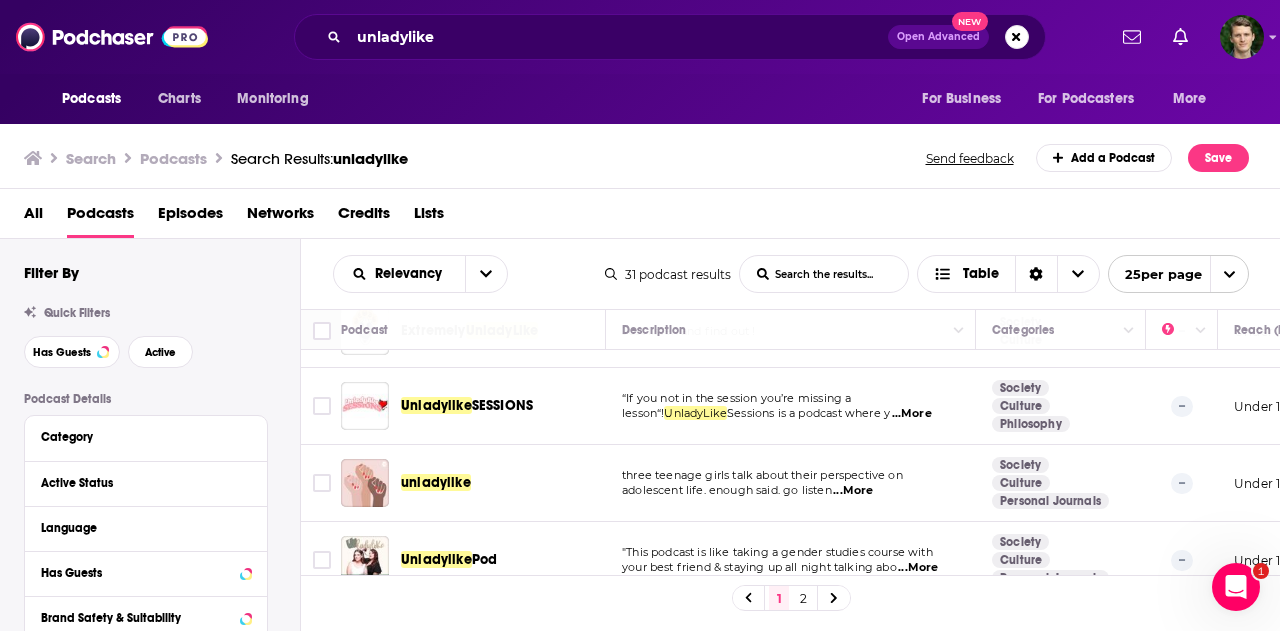 scroll, scrollTop: 489, scrollLeft: 0, axis: vertical 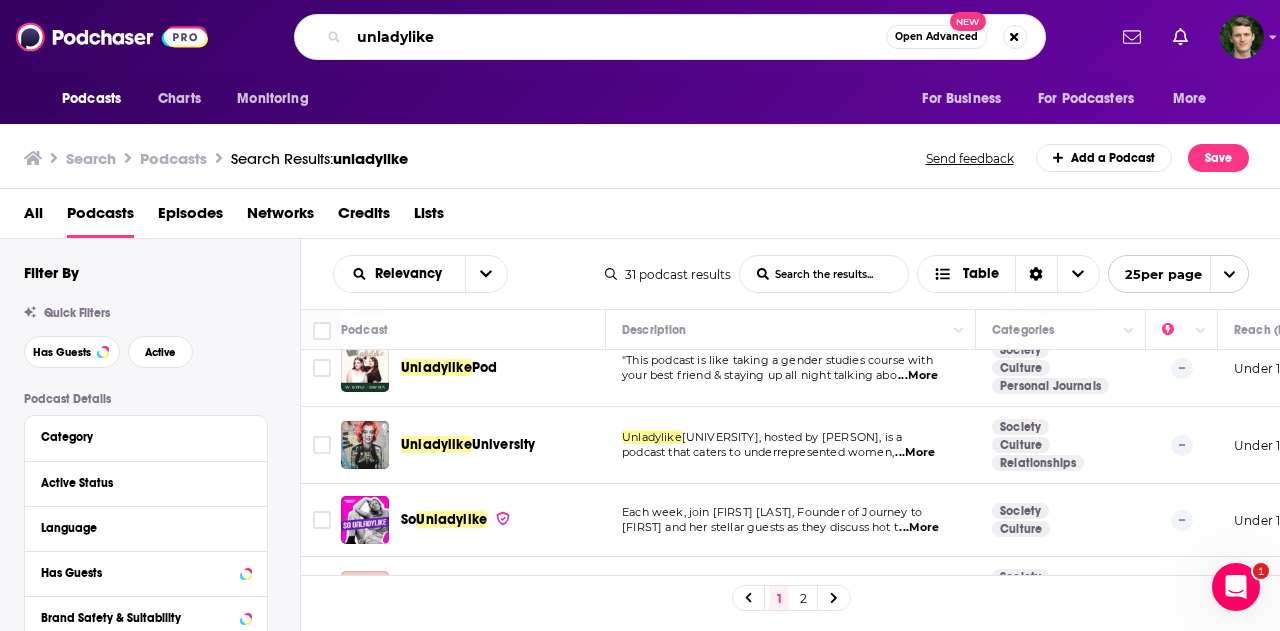 drag, startPoint x: 479, startPoint y: 37, endPoint x: 230, endPoint y: 36, distance: 249.00201 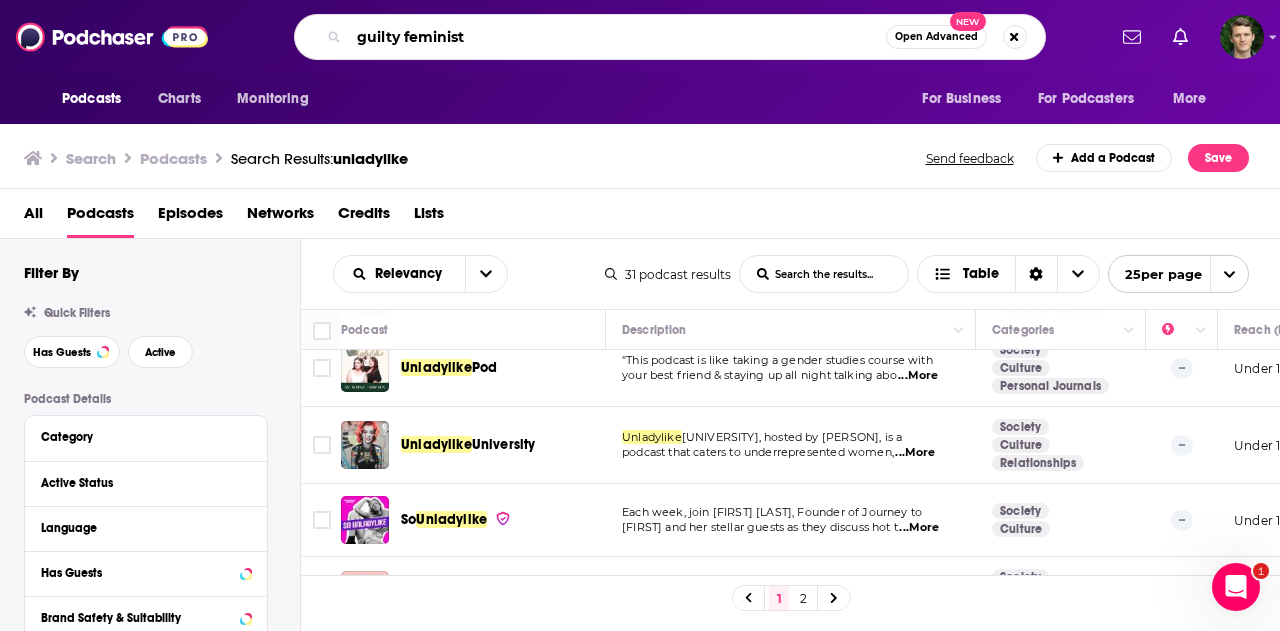 type on "guilty feminist" 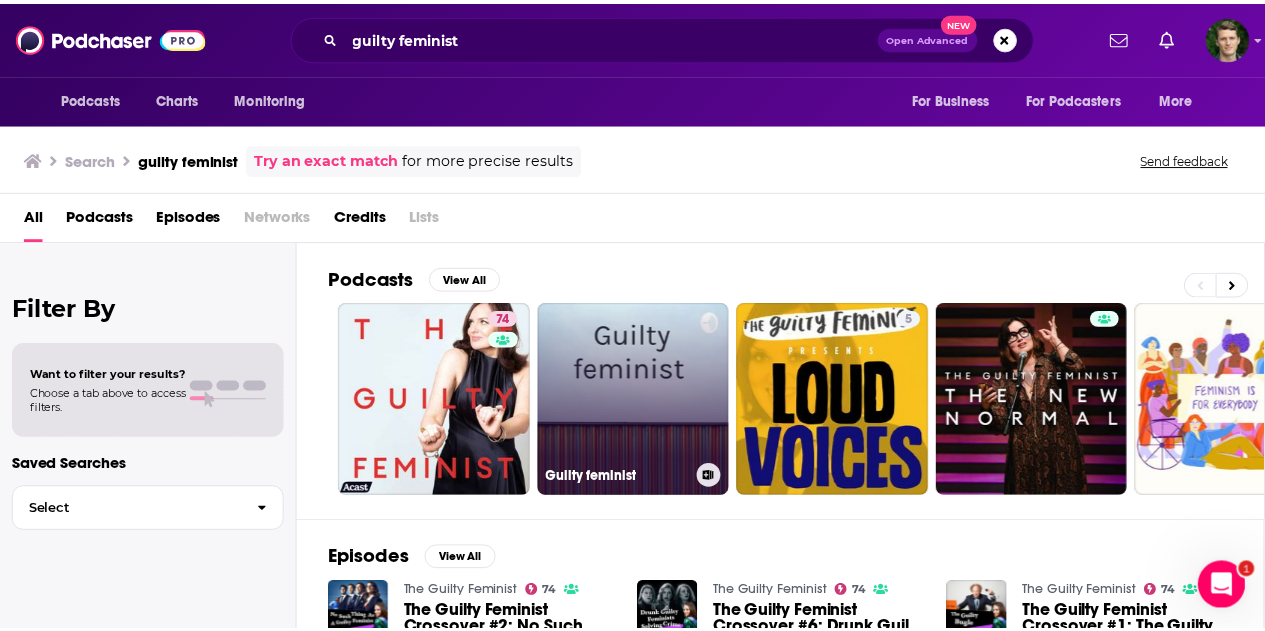 scroll, scrollTop: 93, scrollLeft: 0, axis: vertical 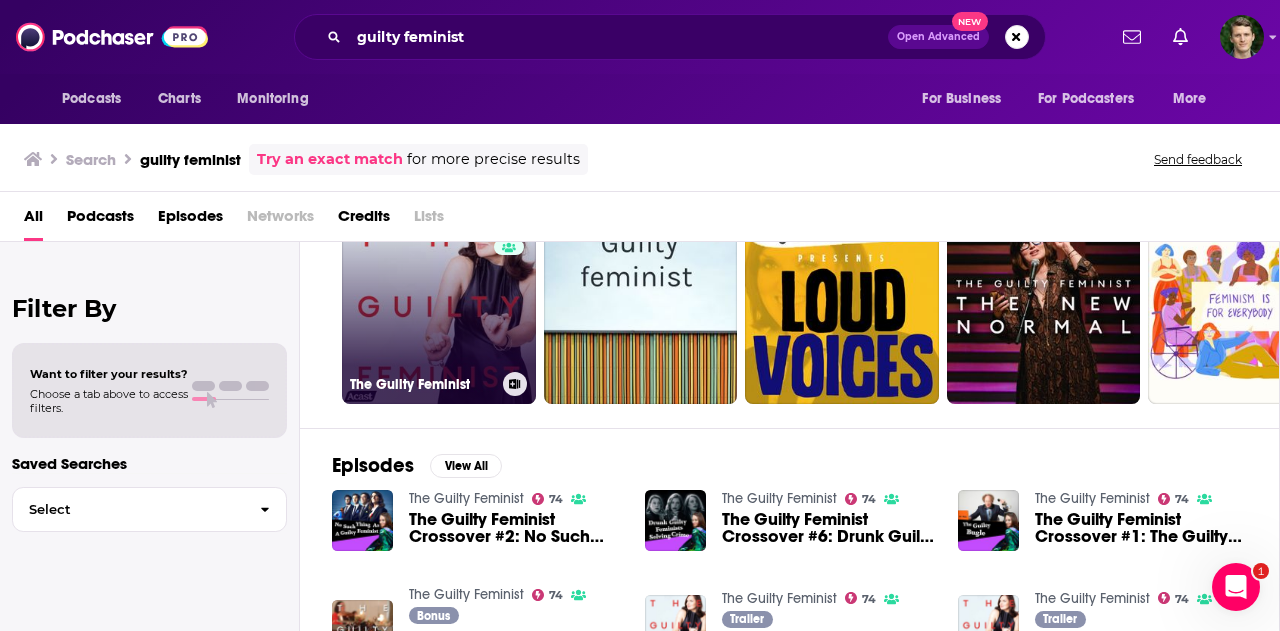 click on "74 The Guilty Feminist" at bounding box center (439, 307) 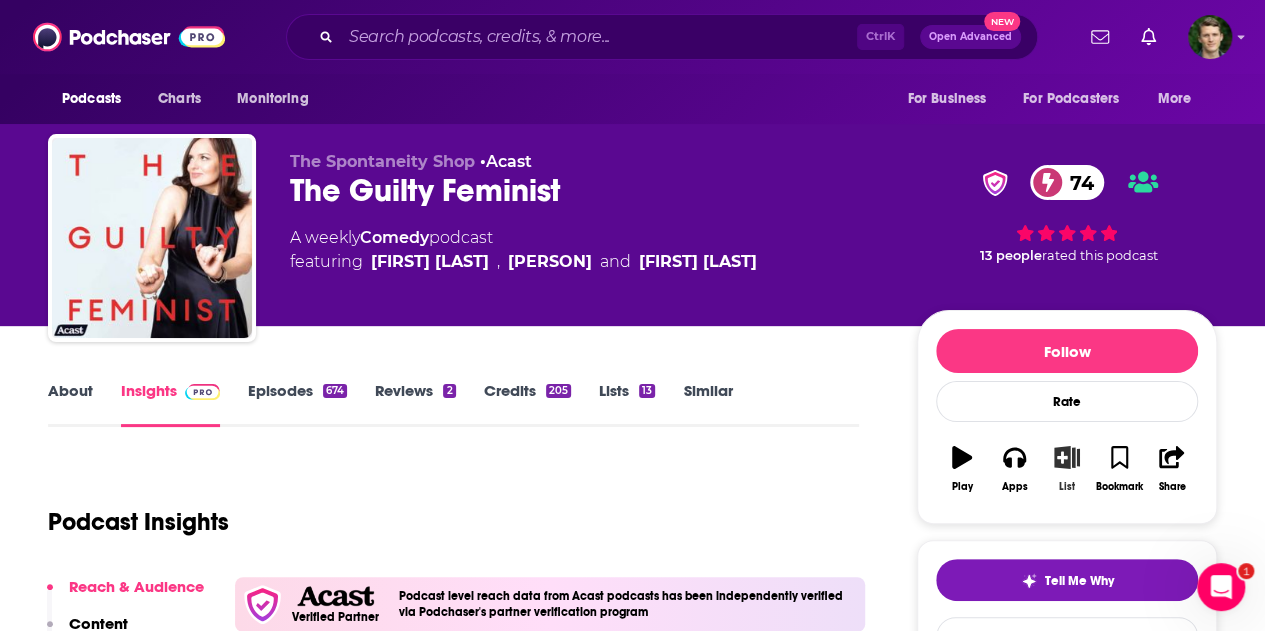 click 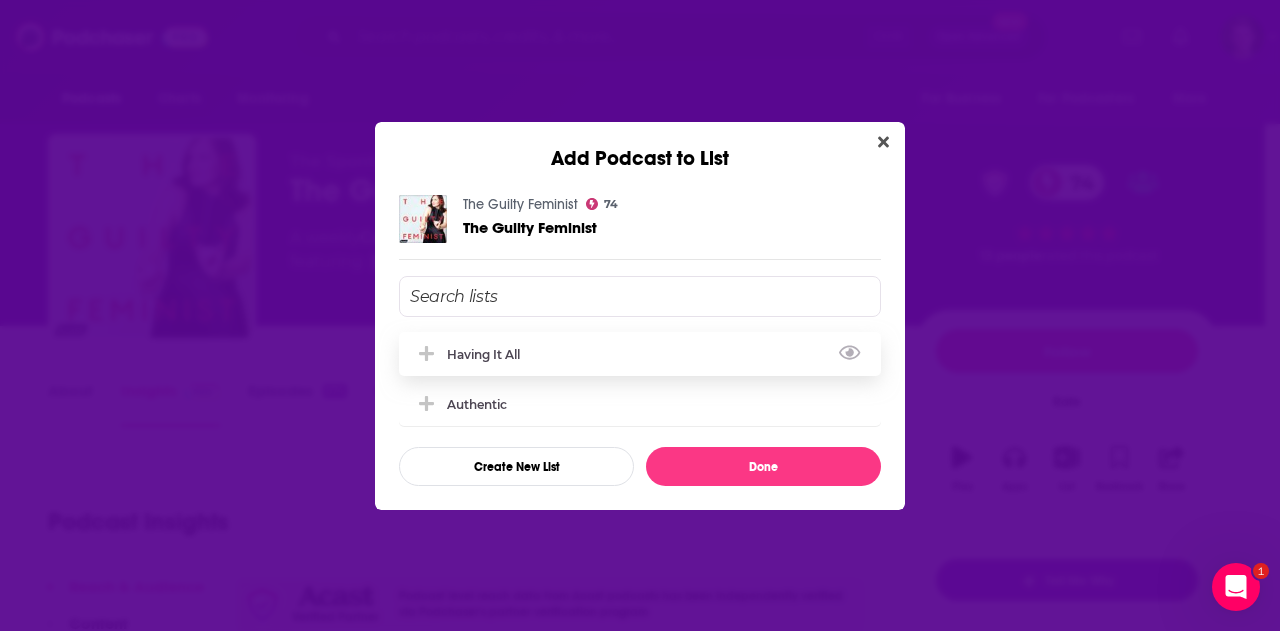 click on "Having It All" at bounding box center (640, 354) 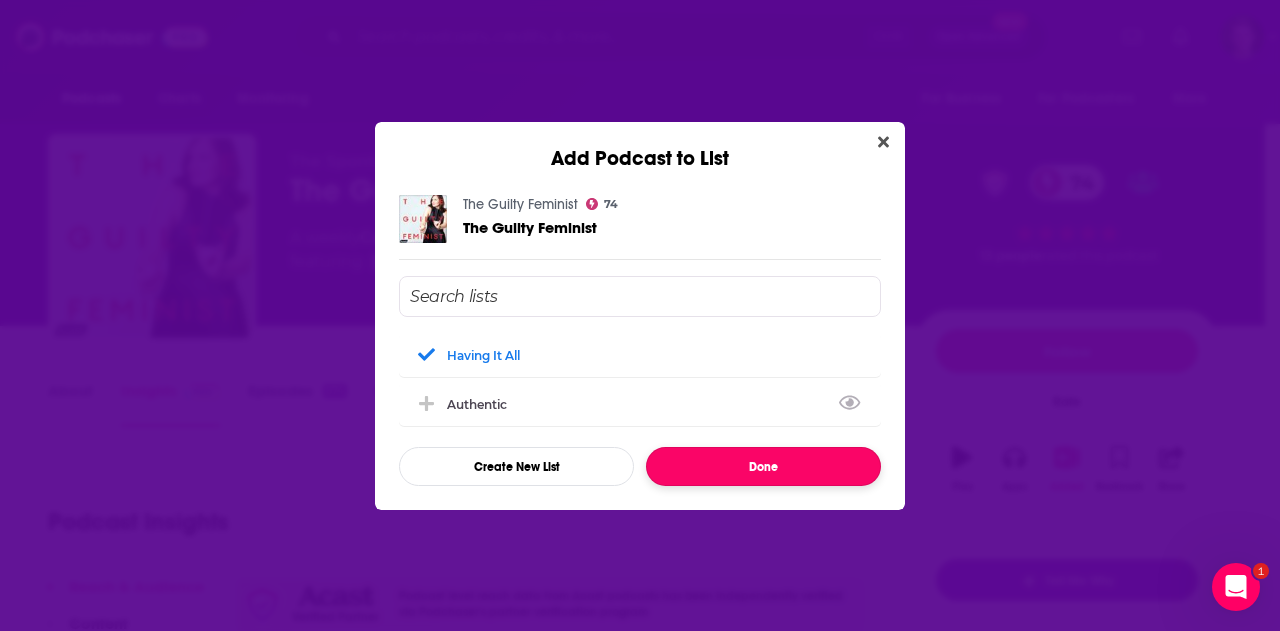 click on "Done" at bounding box center [763, 466] 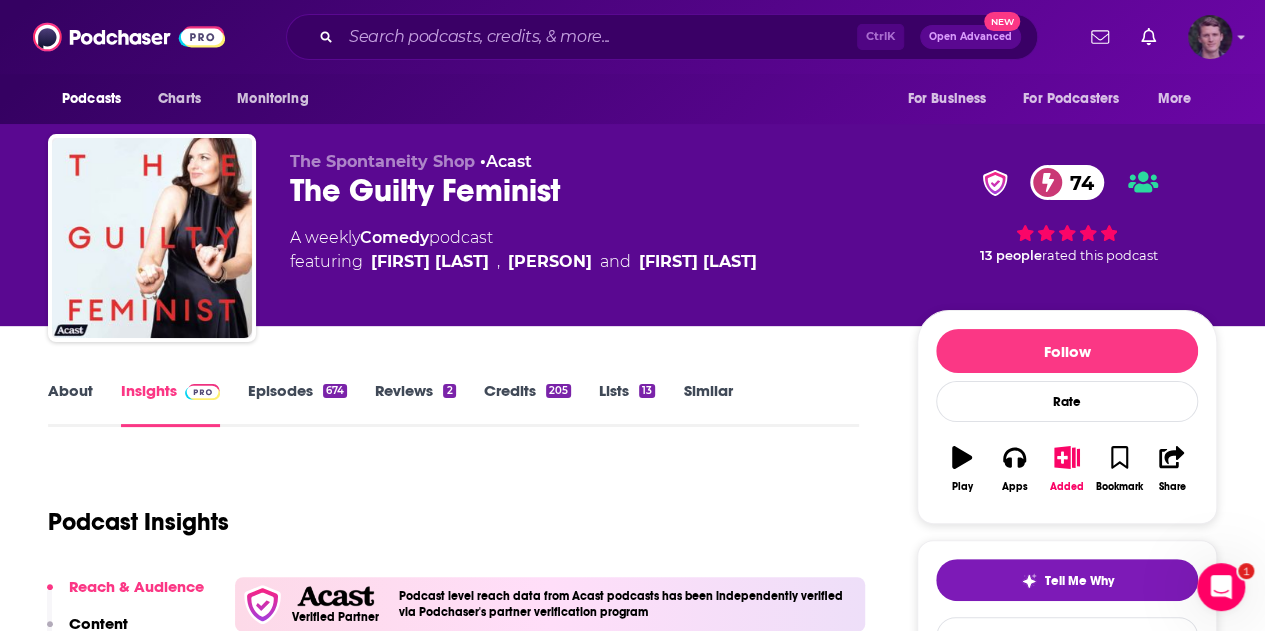 click at bounding box center (1210, 37) 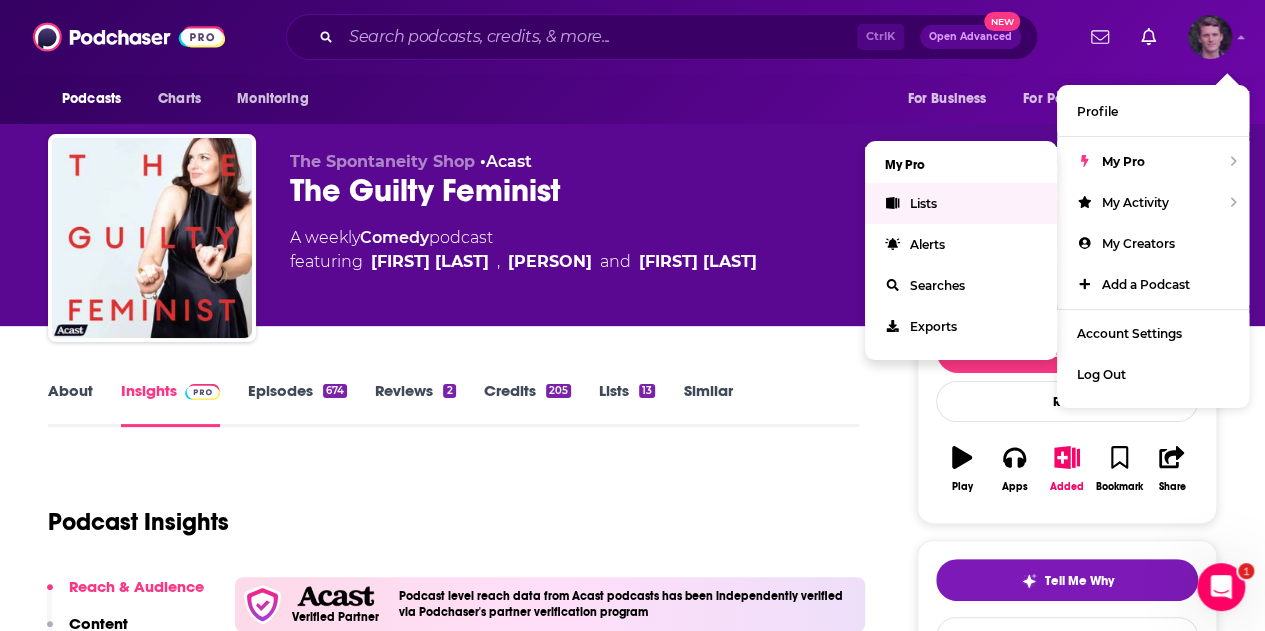 click on "Lists" at bounding box center [961, 203] 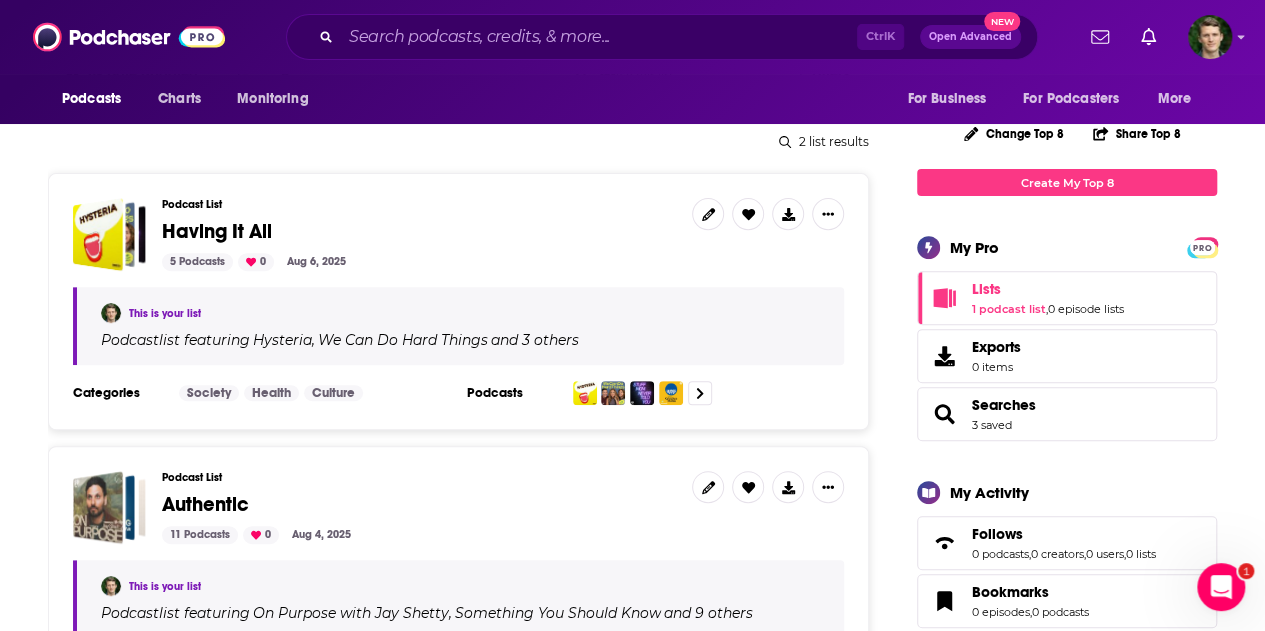 scroll, scrollTop: 247, scrollLeft: 0, axis: vertical 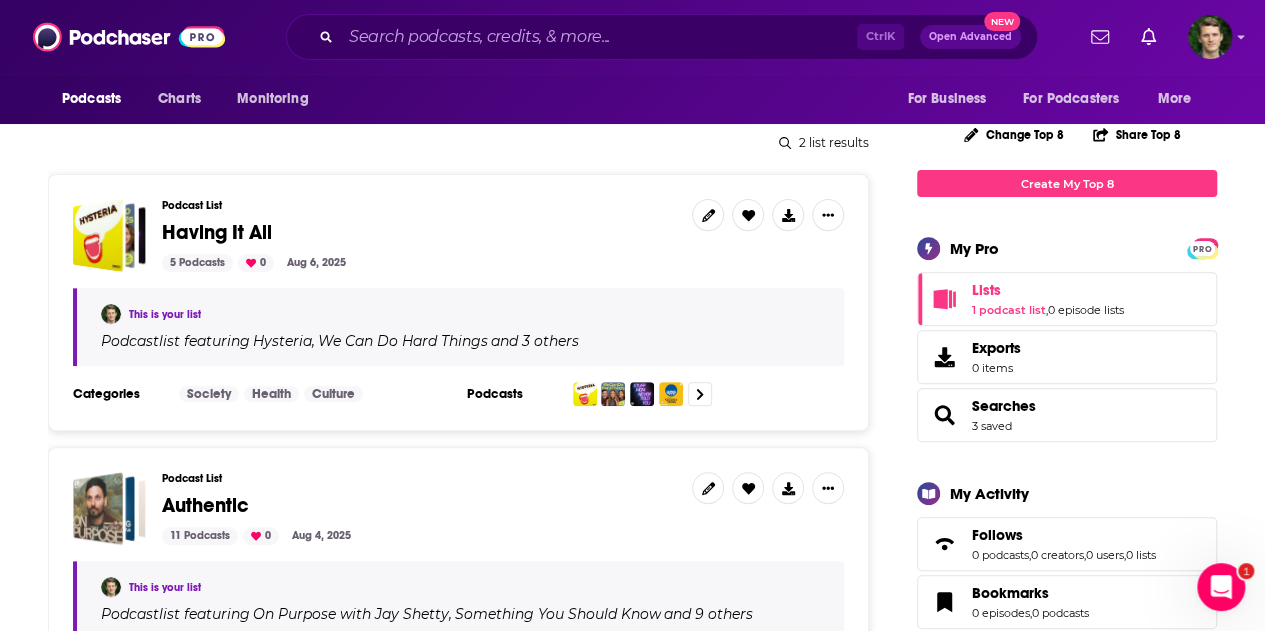 click on "Having It All" at bounding box center (217, 232) 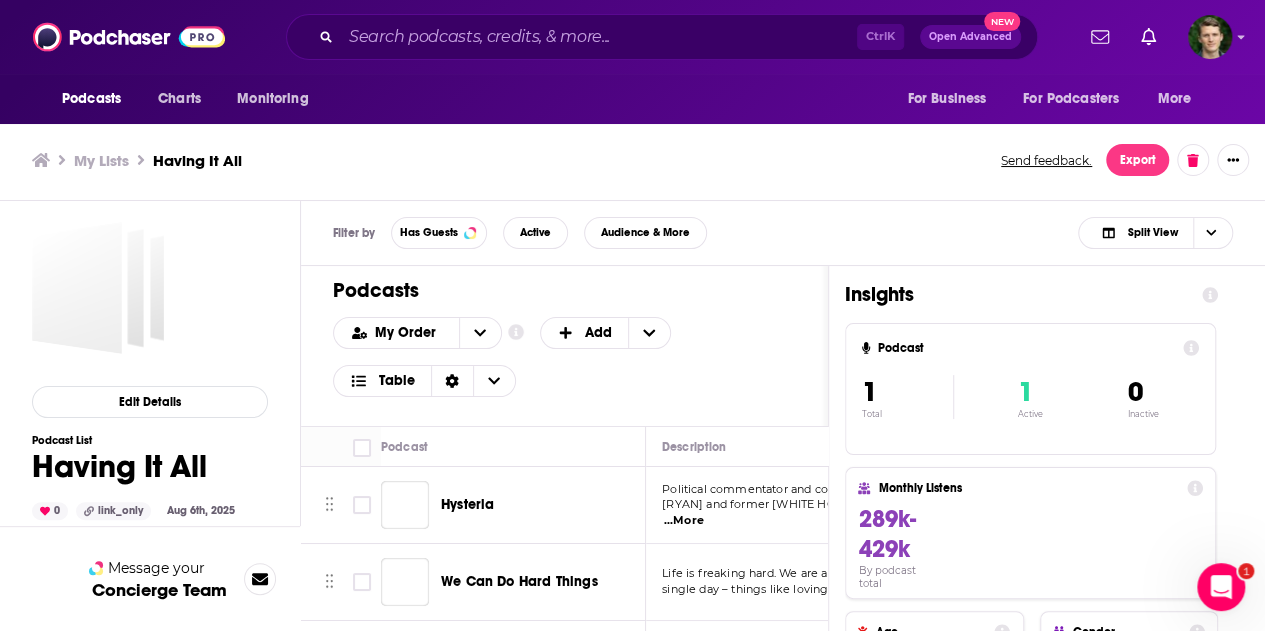 scroll, scrollTop: 0, scrollLeft: 0, axis: both 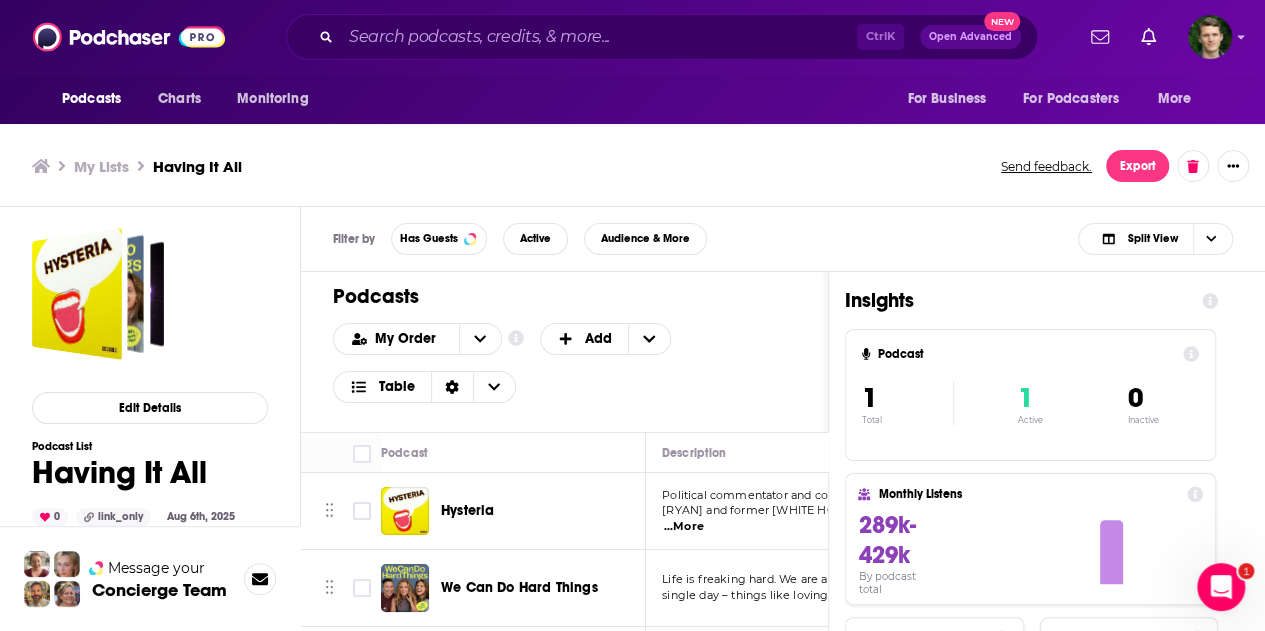 click on "Message your Concierge Team" at bounding box center (134, 579) 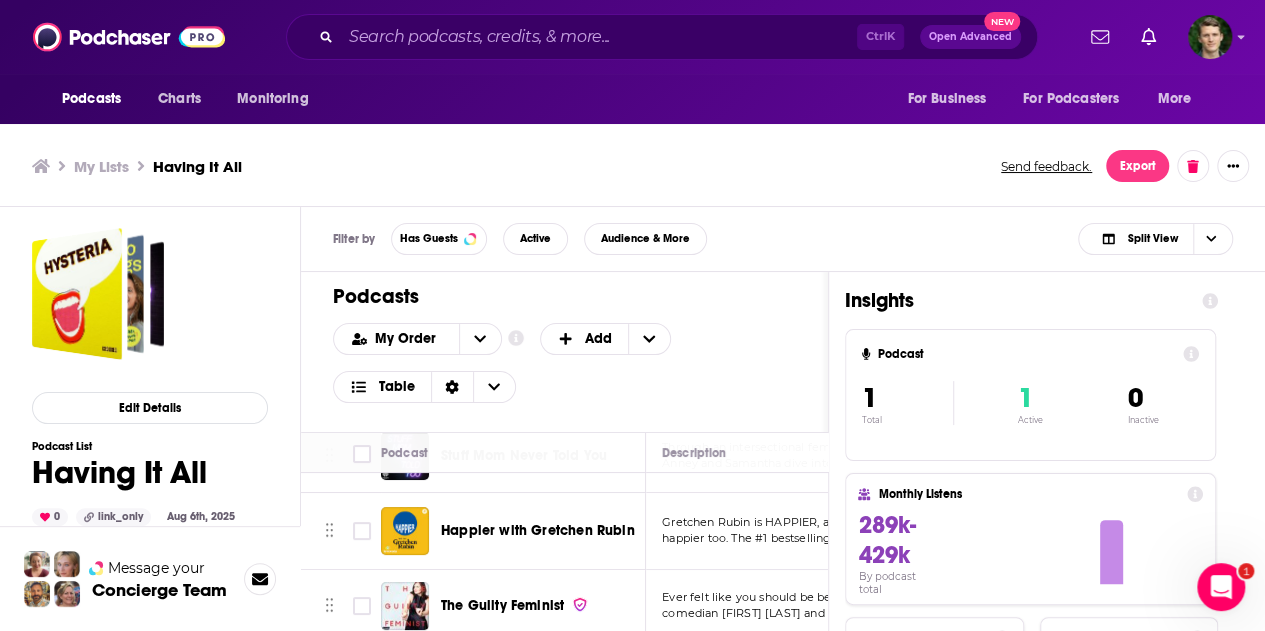 scroll, scrollTop: 220, scrollLeft: 0, axis: vertical 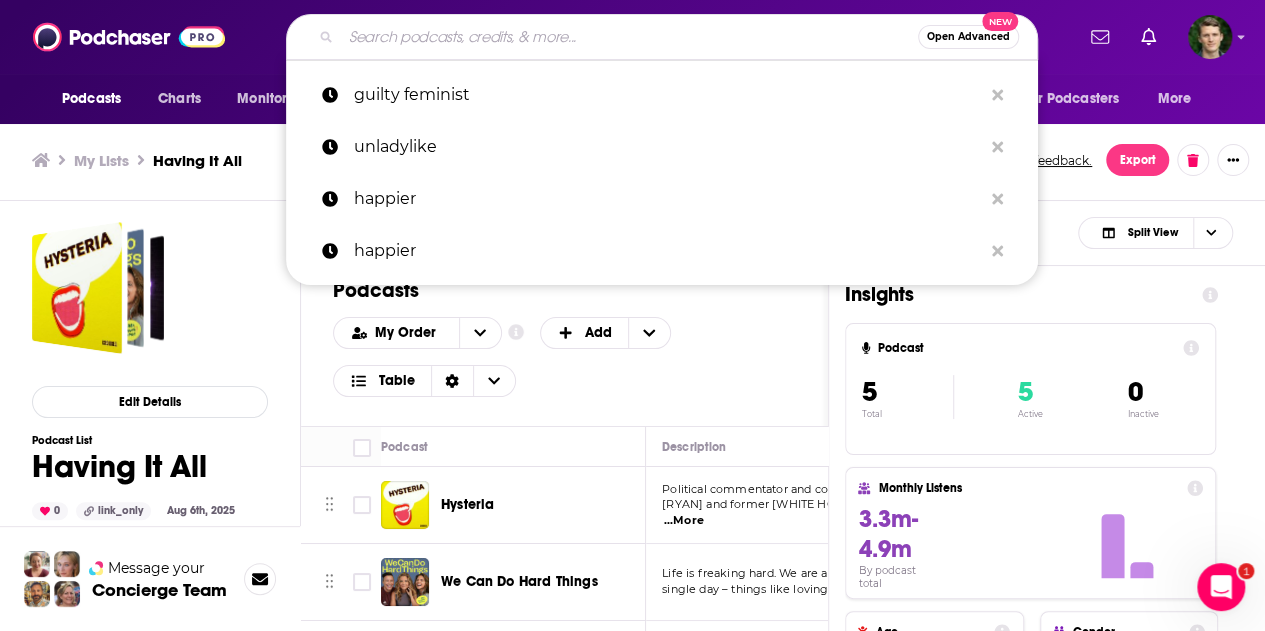 click at bounding box center (629, 37) 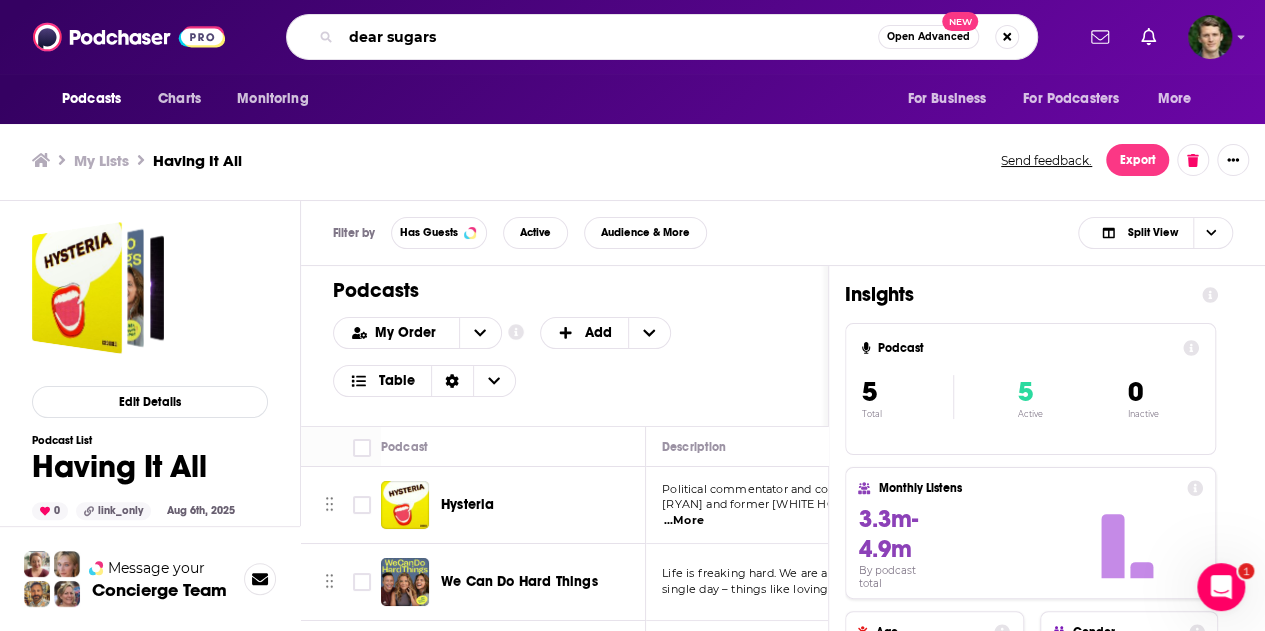 type on "dear sugars" 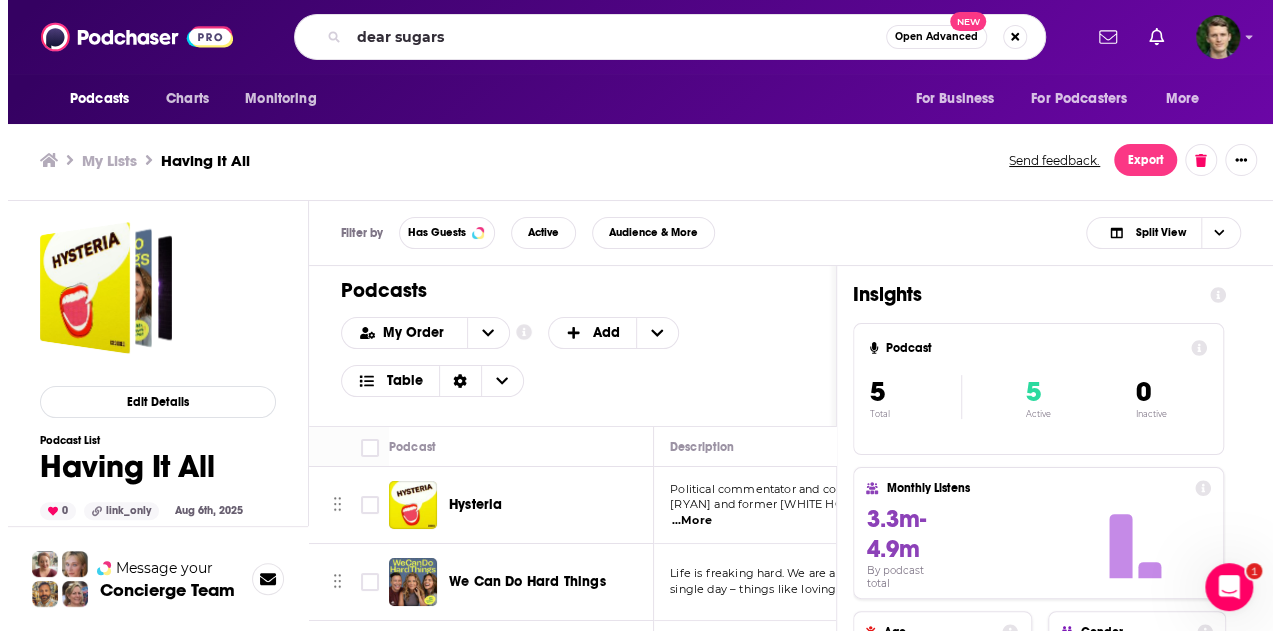 scroll, scrollTop: 0, scrollLeft: 0, axis: both 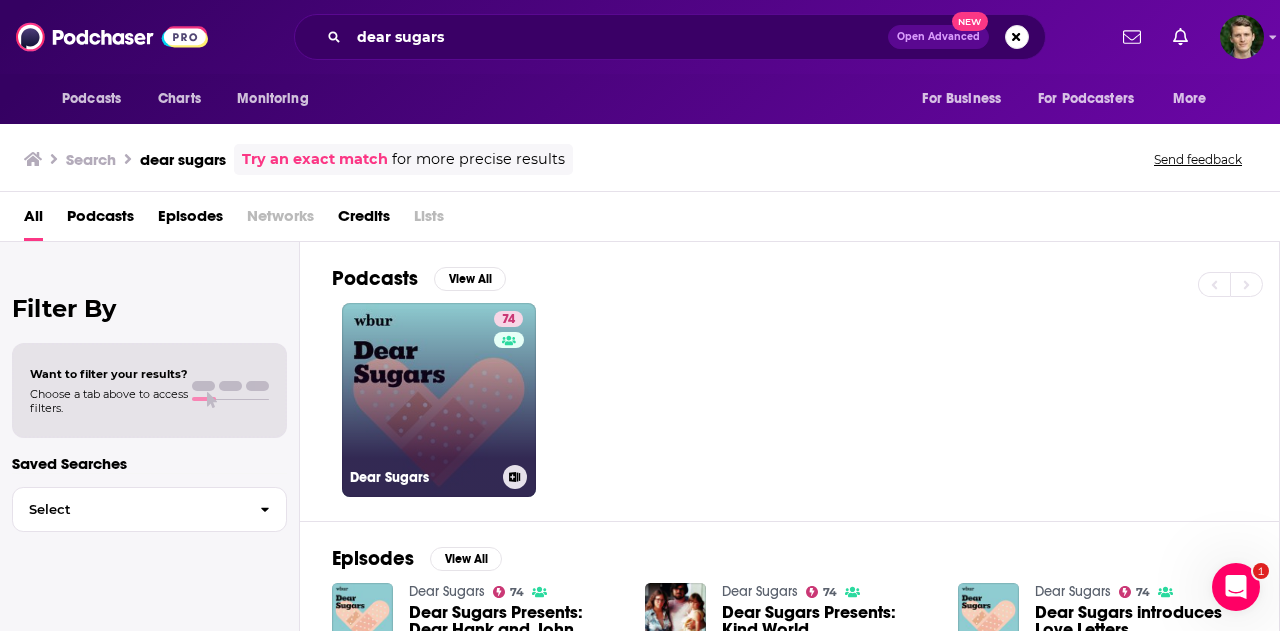 click on "74 Dear Sugars" at bounding box center [439, 400] 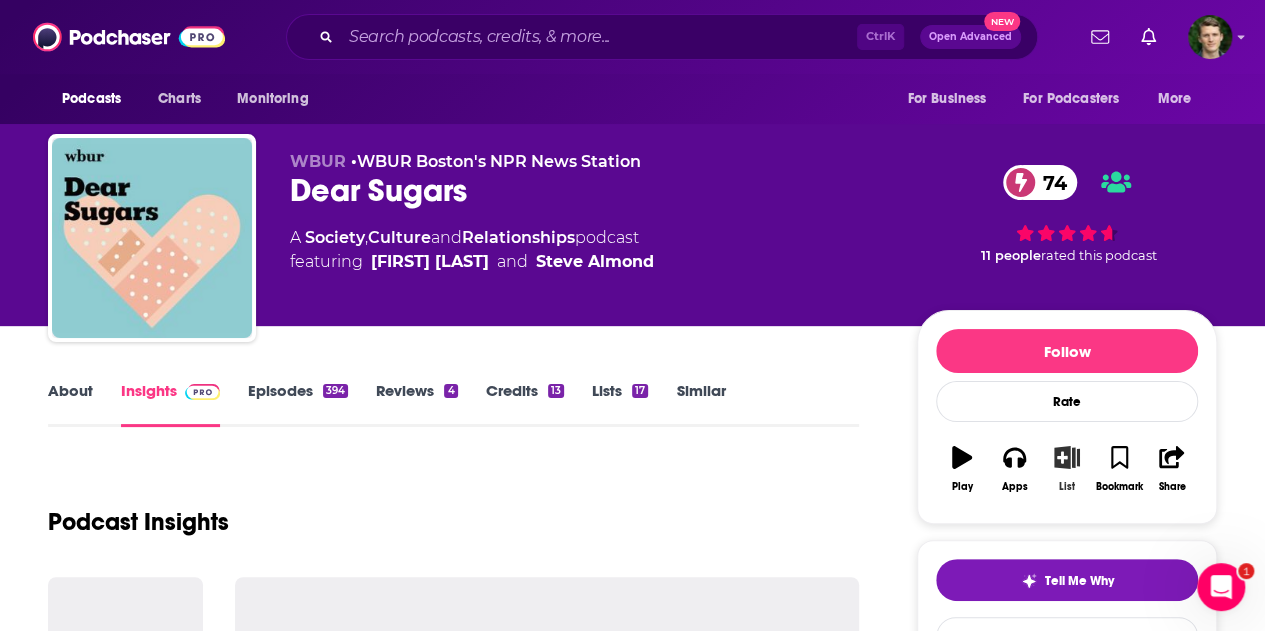 click 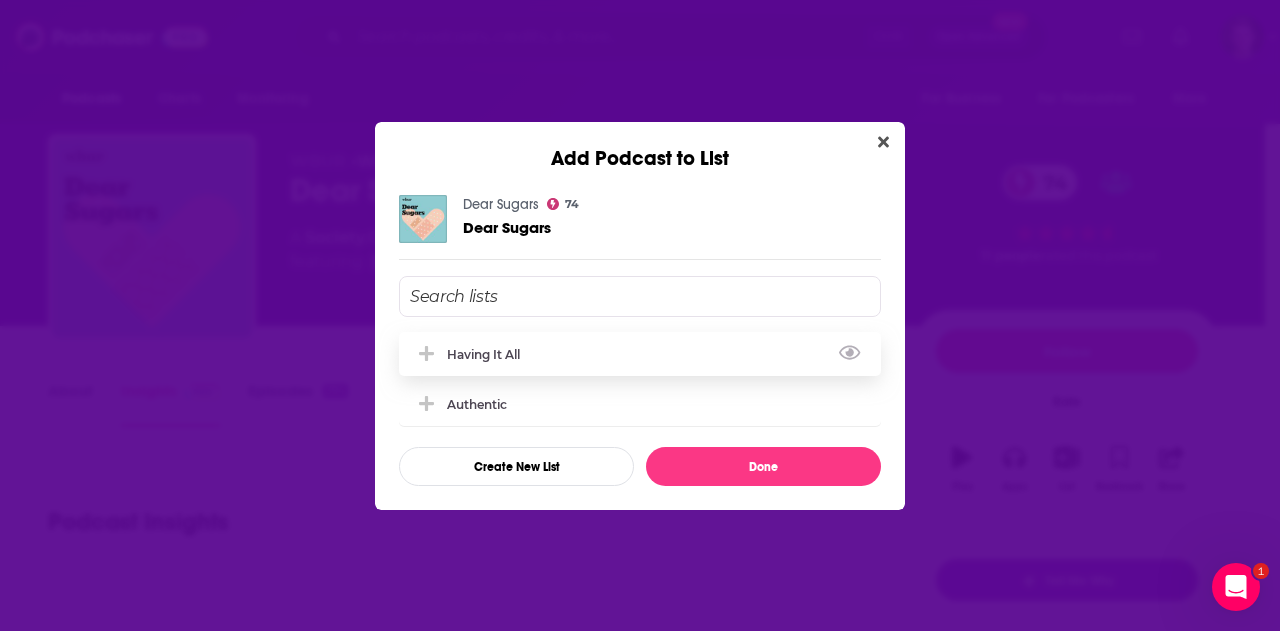 click on "Having It All" at bounding box center (640, 354) 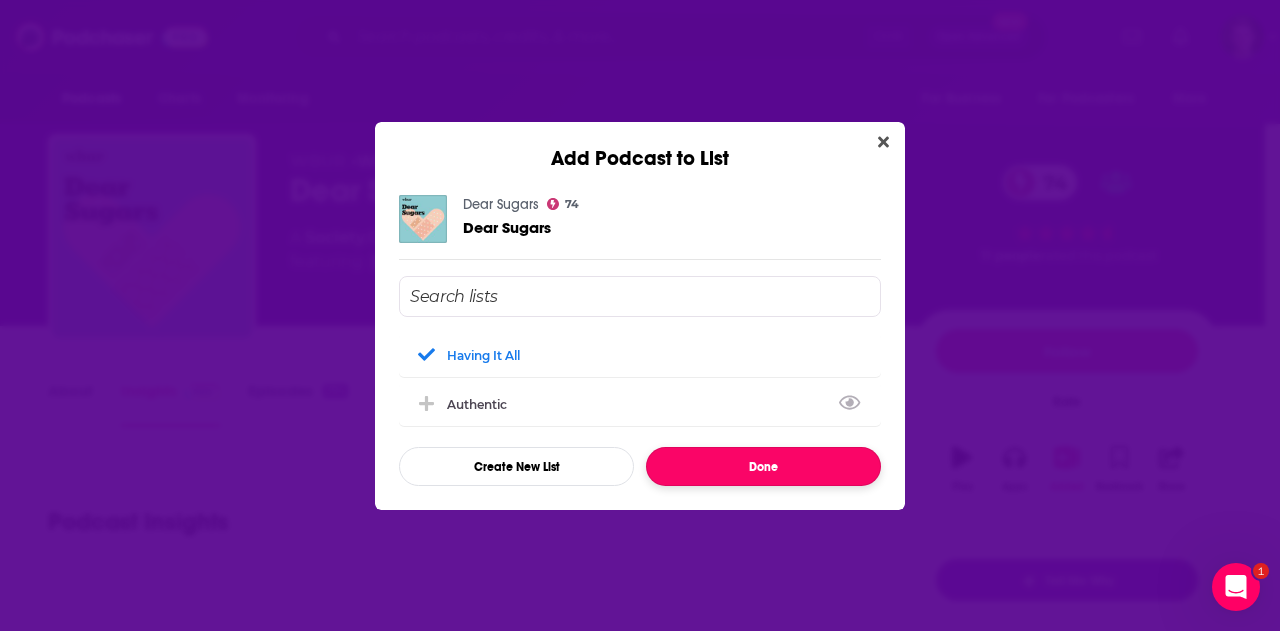 click on "Done" at bounding box center [763, 466] 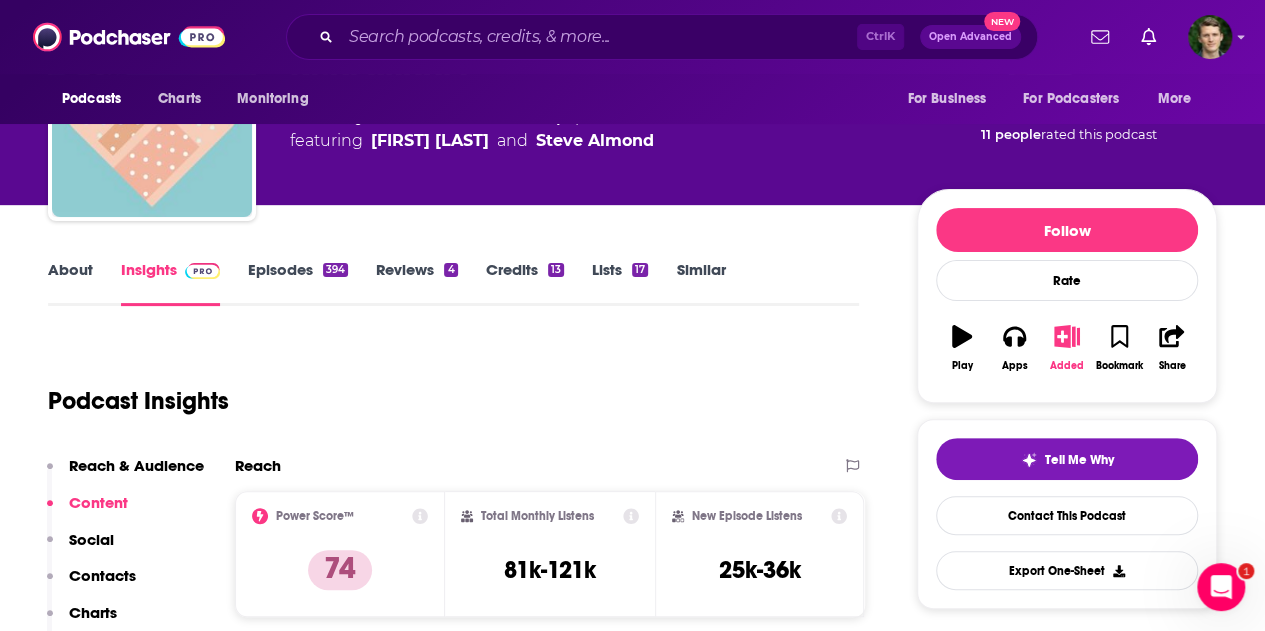 scroll, scrollTop: 0, scrollLeft: 0, axis: both 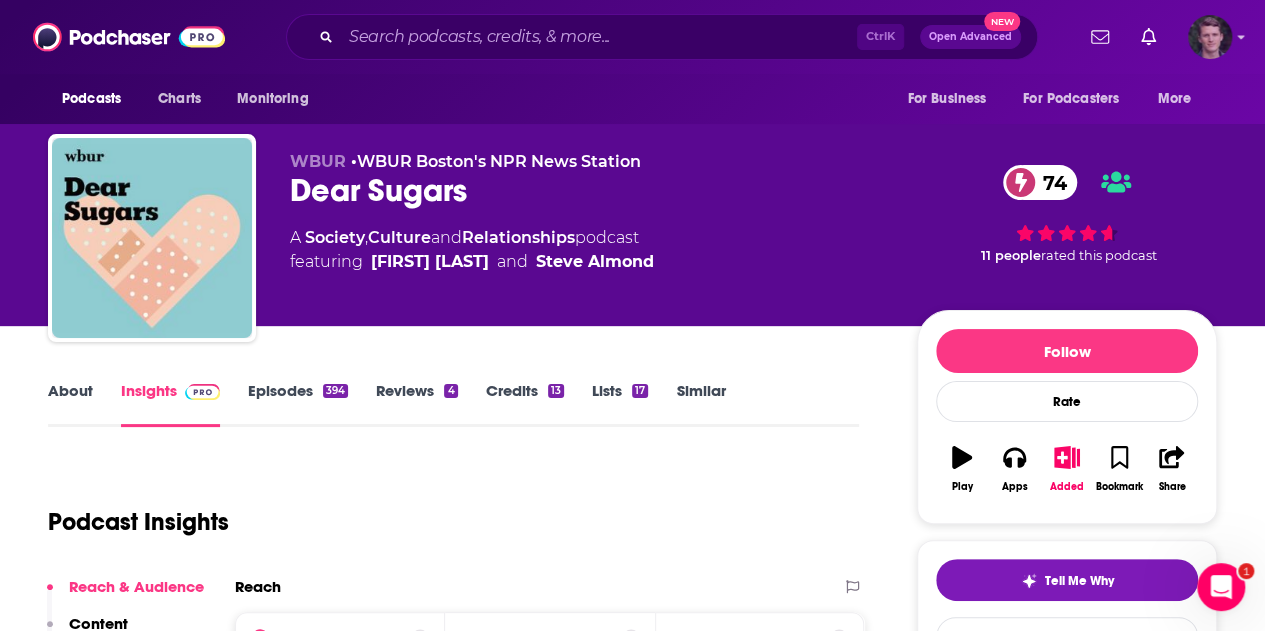 click at bounding box center [1210, 37] 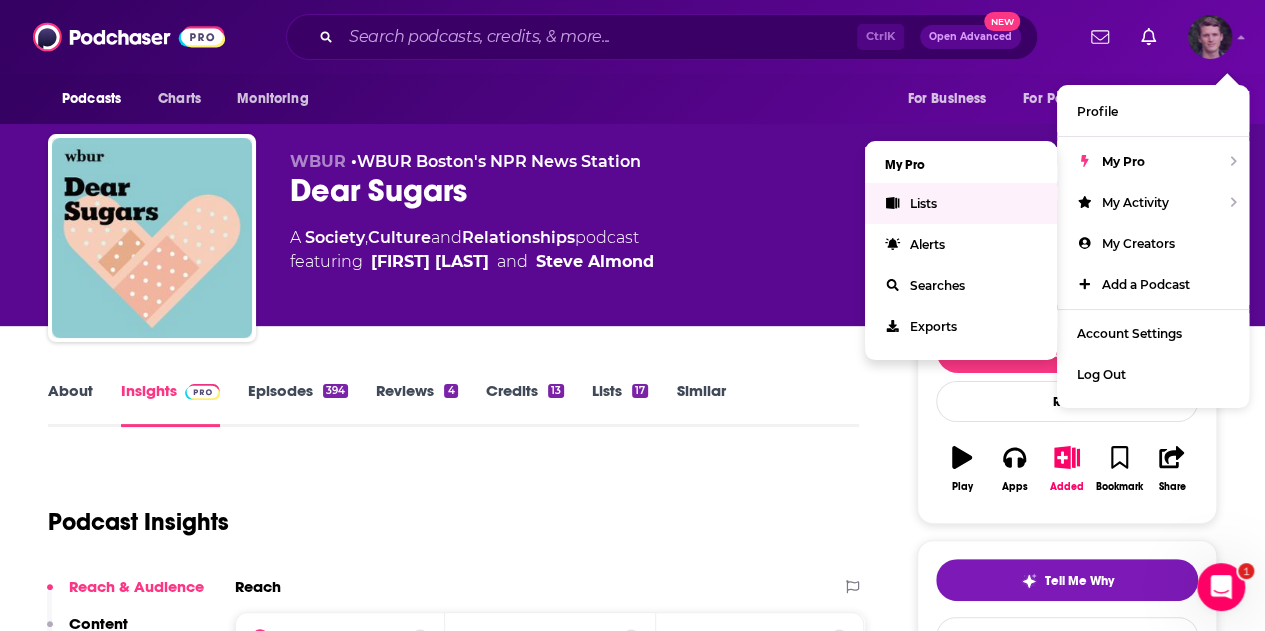 click on "Lists" at bounding box center [923, 203] 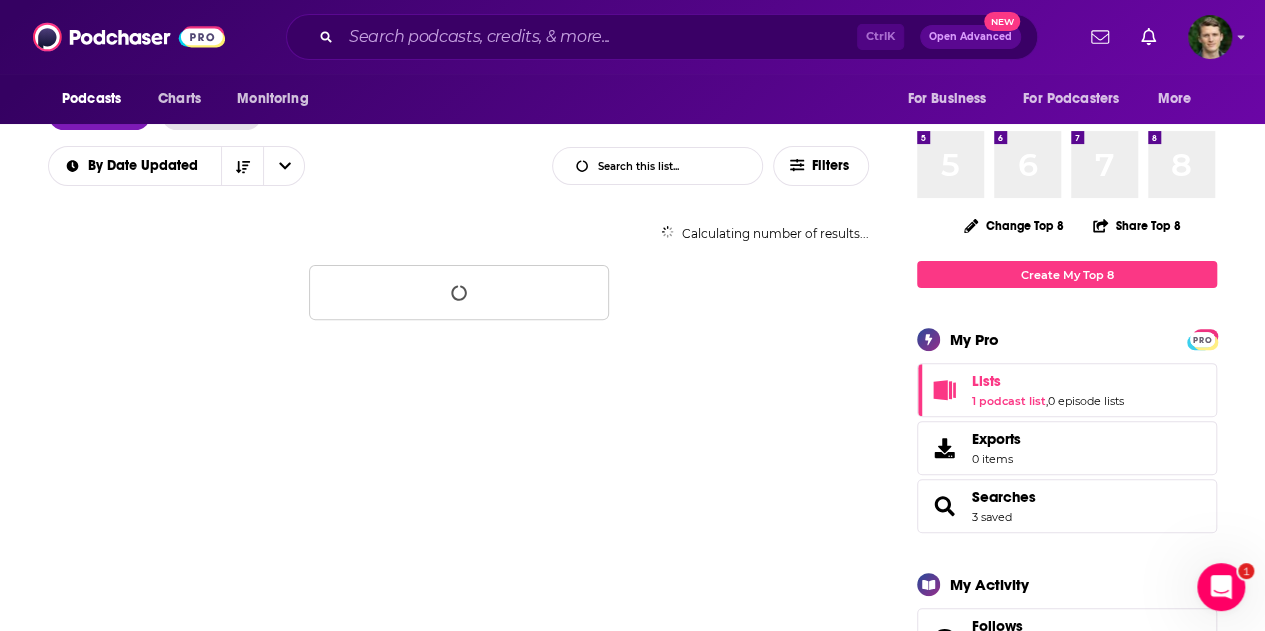 scroll, scrollTop: 153, scrollLeft: 0, axis: vertical 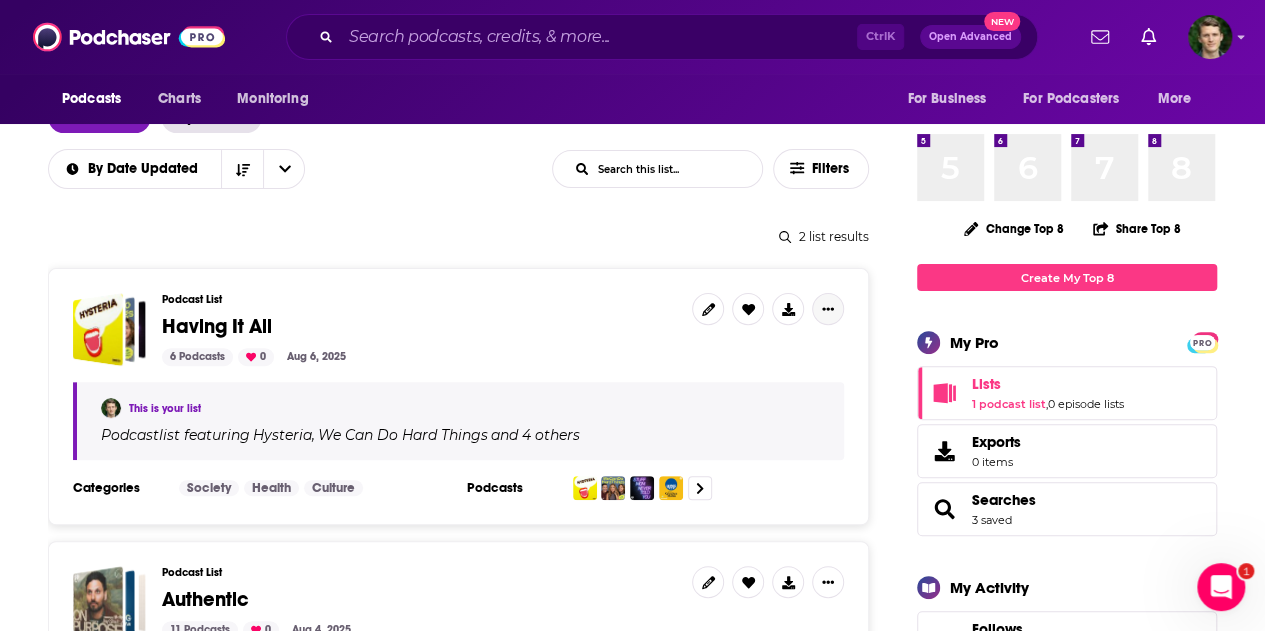 click at bounding box center (828, 309) 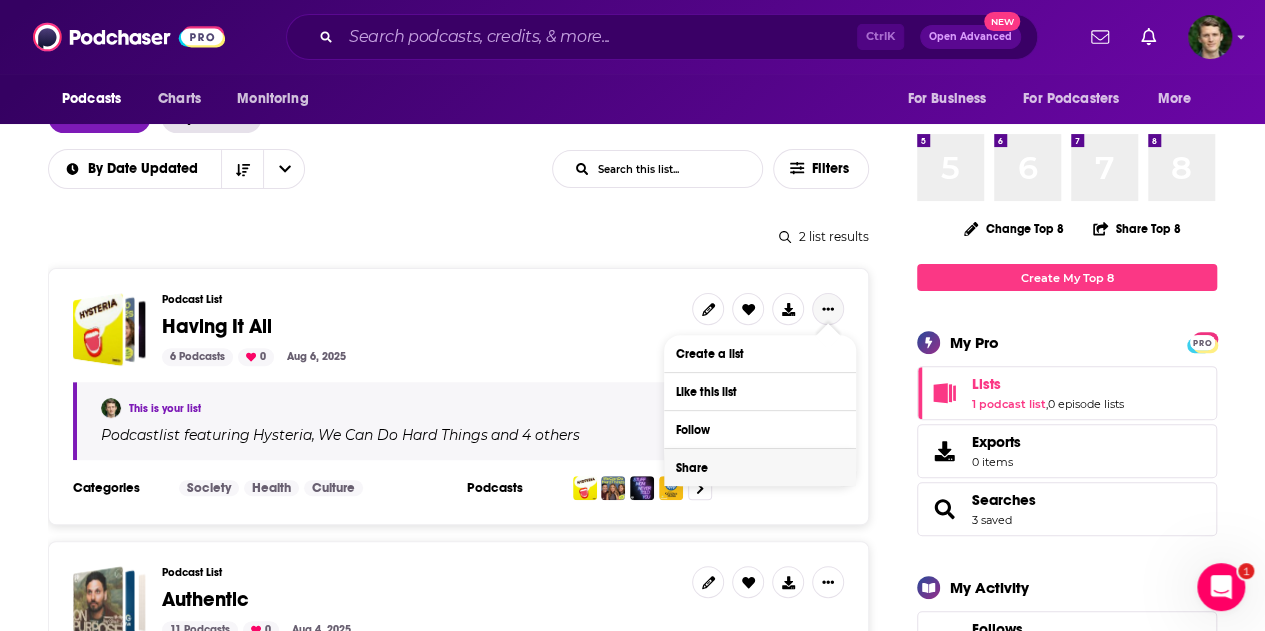 click on "Share" at bounding box center [760, 467] 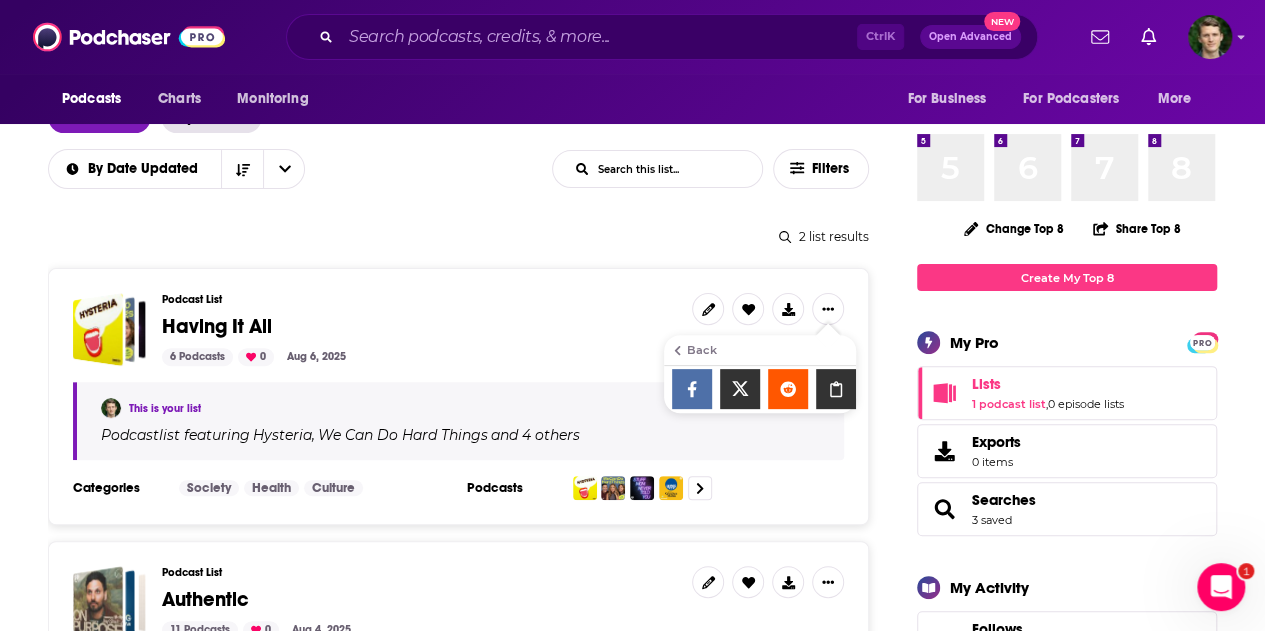 click at bounding box center [836, 389] 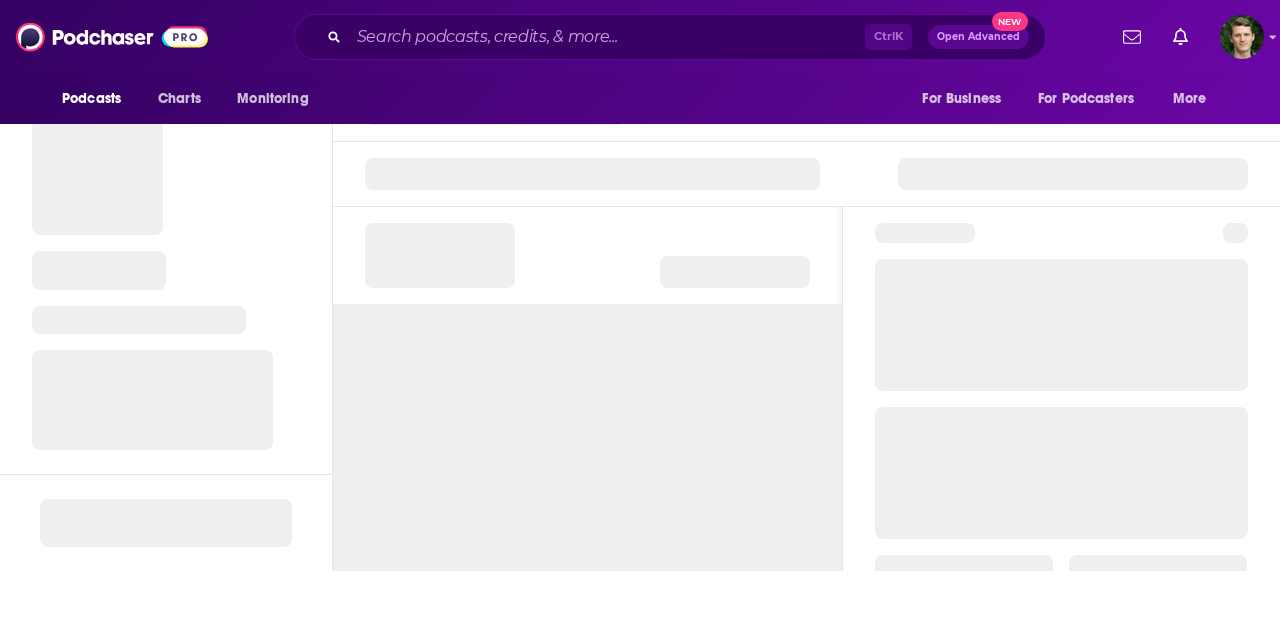 scroll, scrollTop: 0, scrollLeft: 0, axis: both 